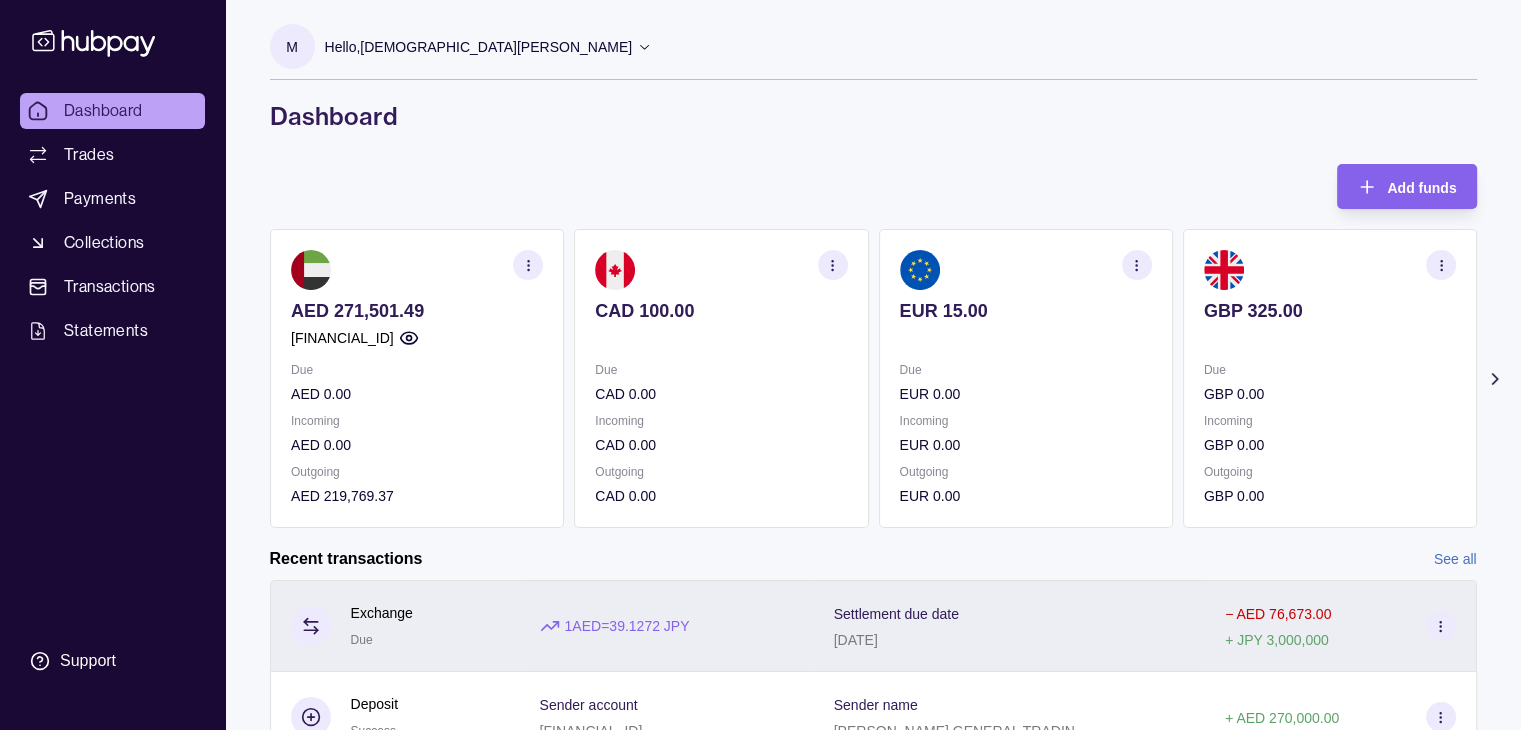 scroll, scrollTop: 373, scrollLeft: 0, axis: vertical 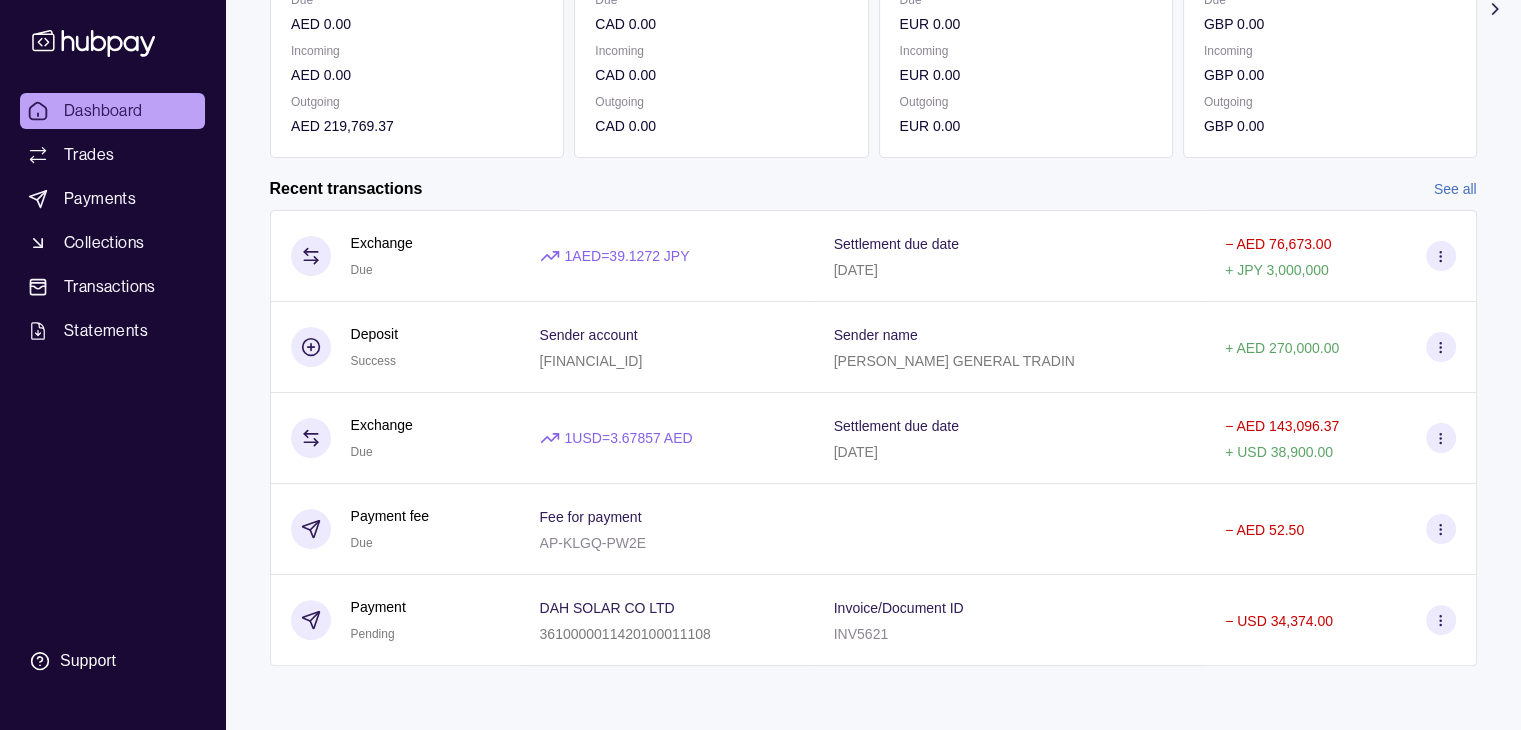click on "See all" at bounding box center (1455, 189) 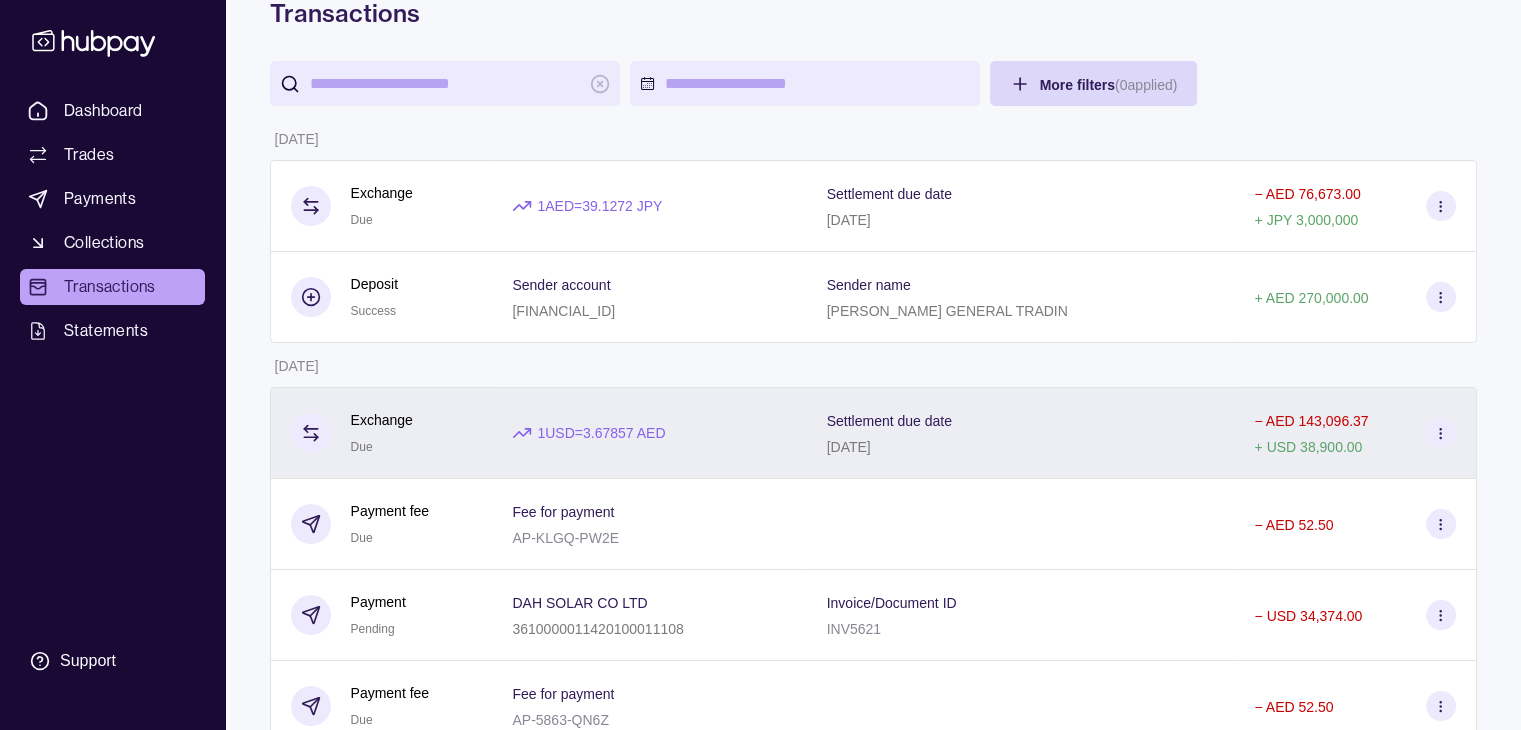 scroll, scrollTop: 102, scrollLeft: 0, axis: vertical 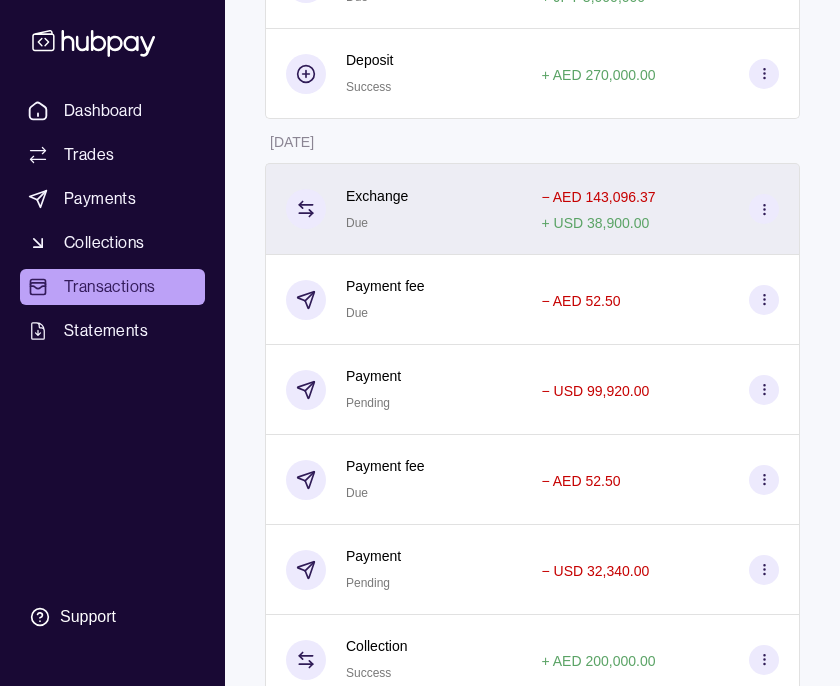 click 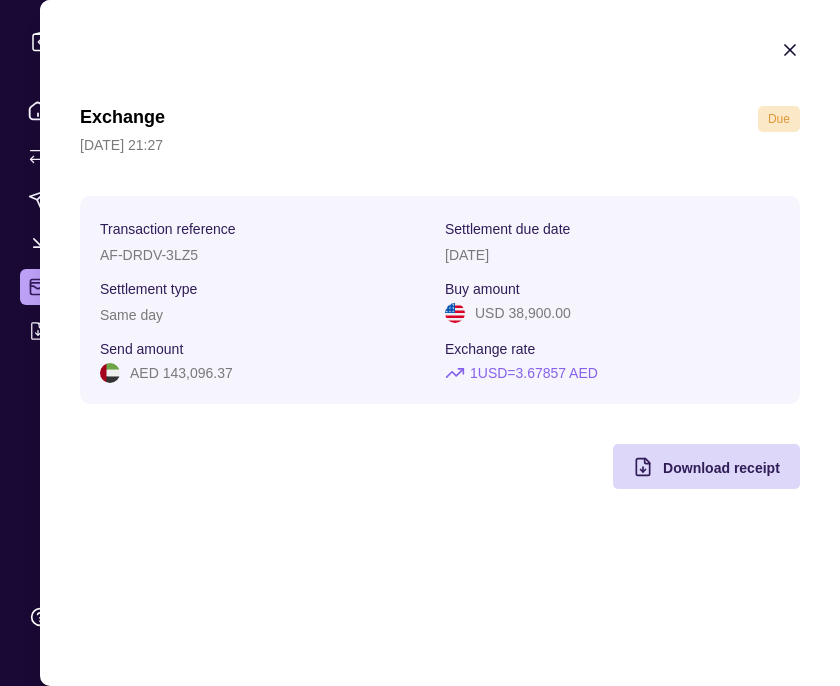 click 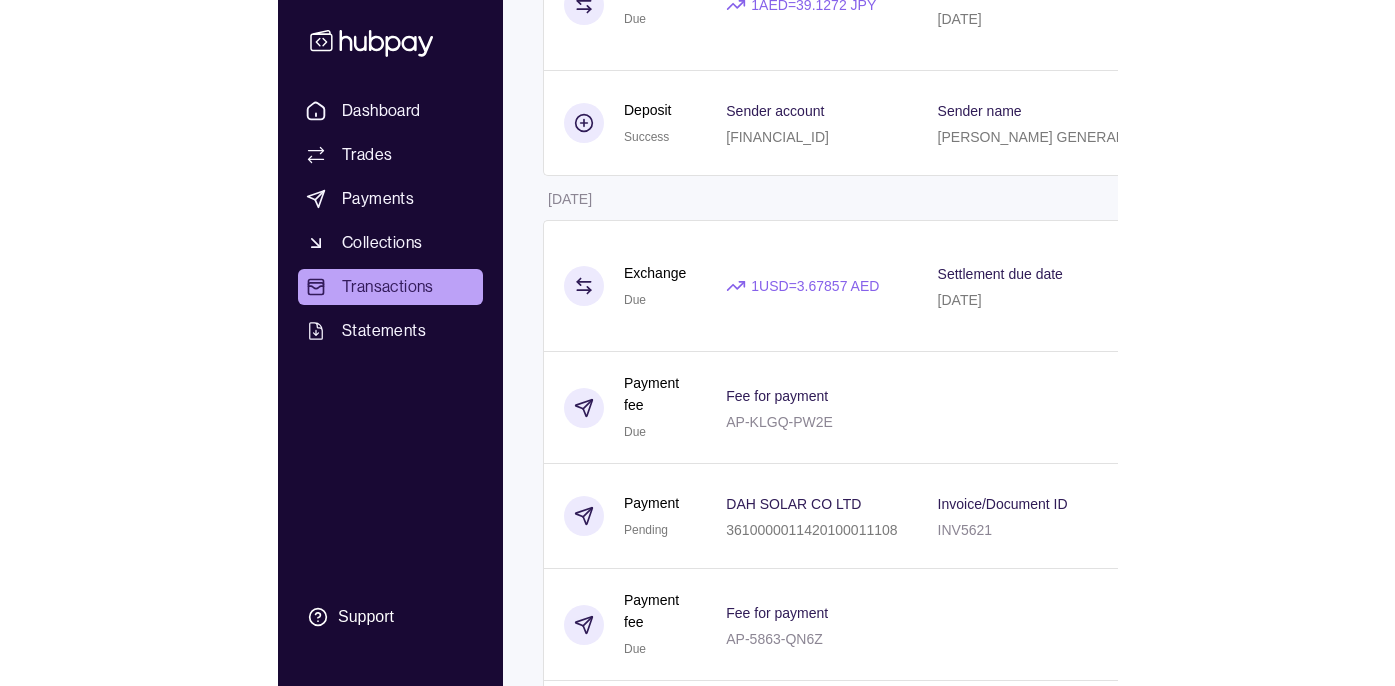 scroll, scrollTop: 382, scrollLeft: 0, axis: vertical 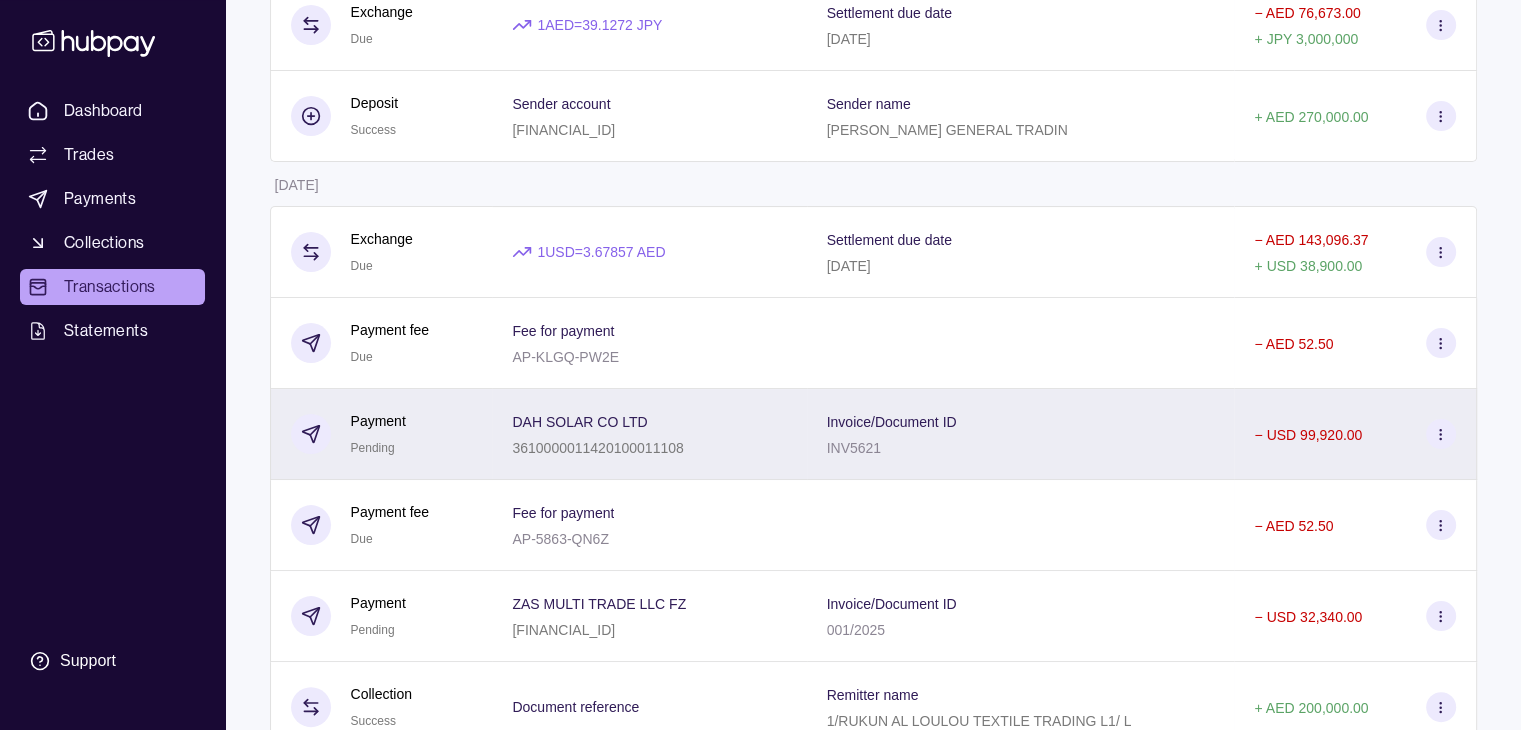 click on "INV5621" at bounding box center (892, 447) 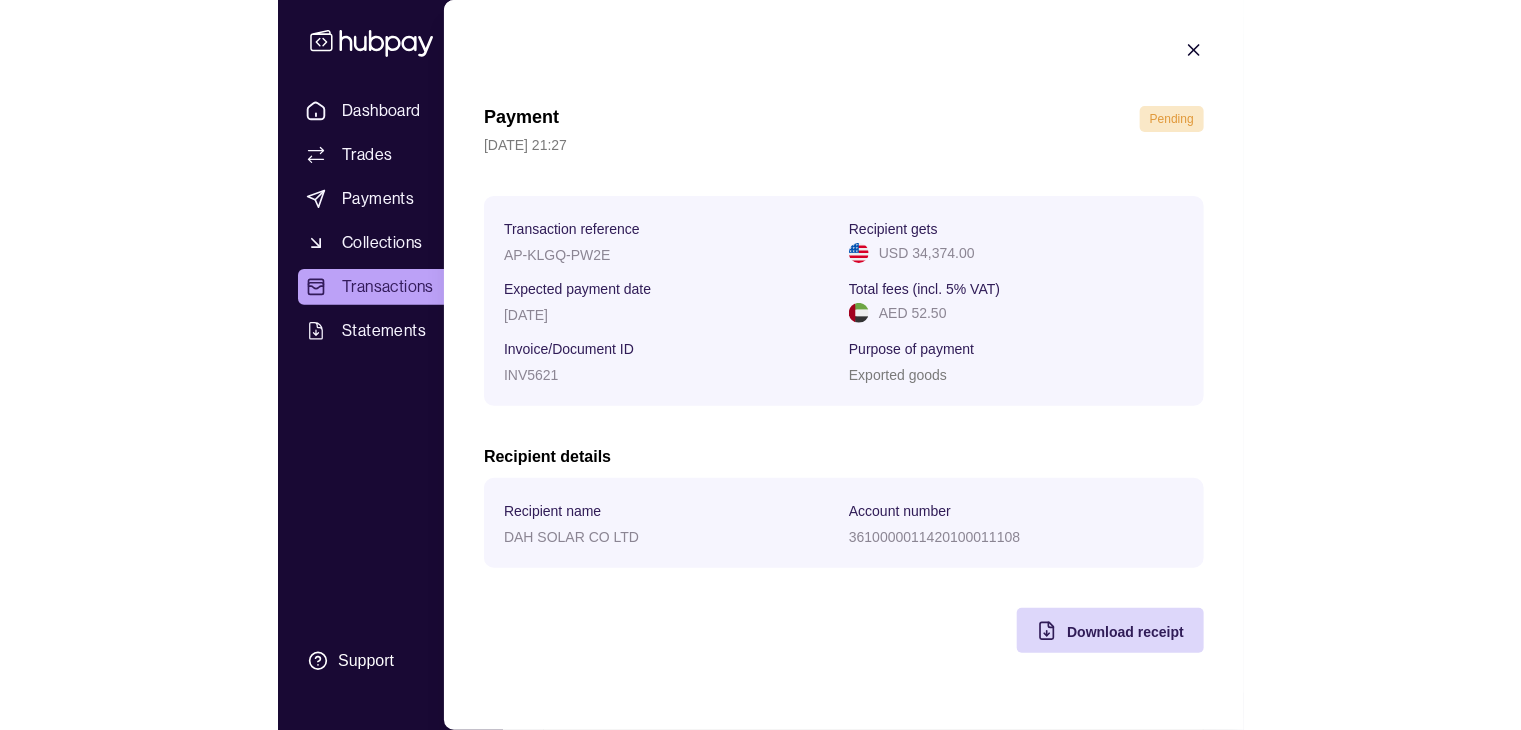scroll, scrollTop: 0, scrollLeft: 0, axis: both 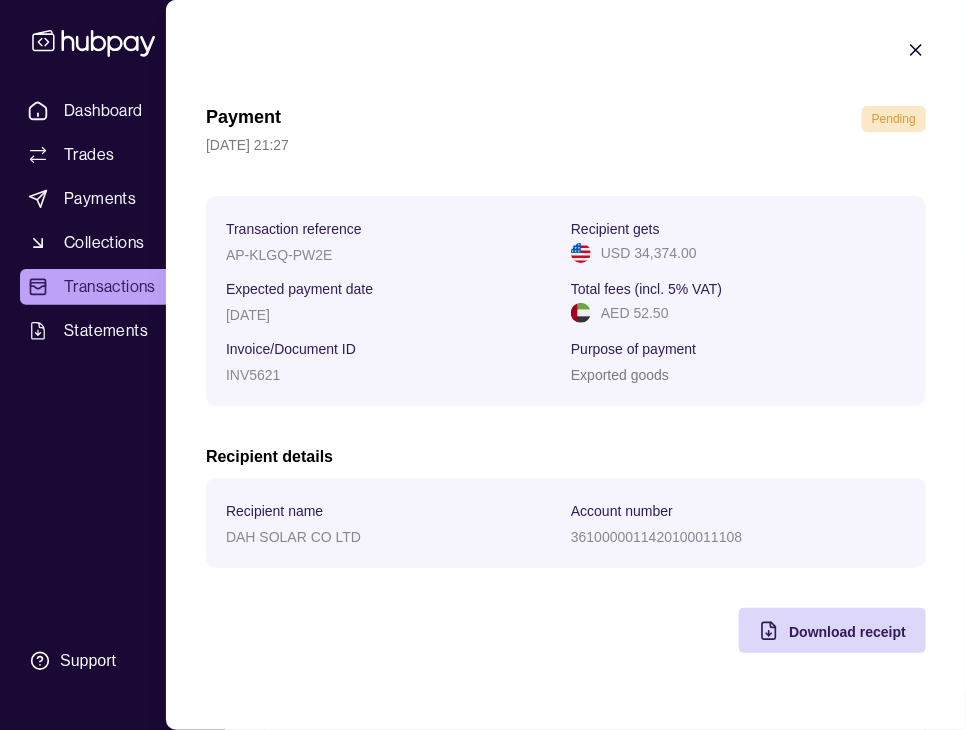 click 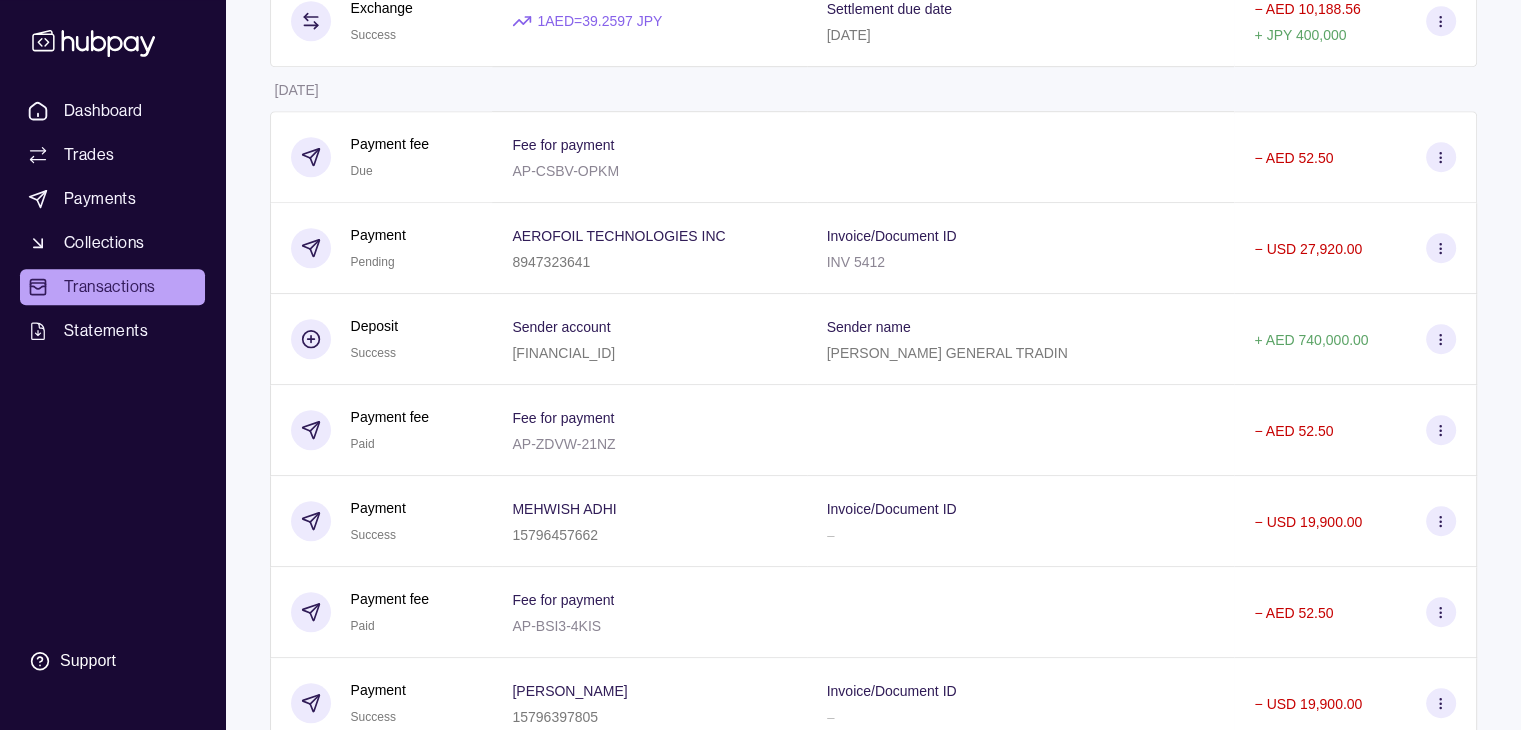 scroll, scrollTop: 1174, scrollLeft: 0, axis: vertical 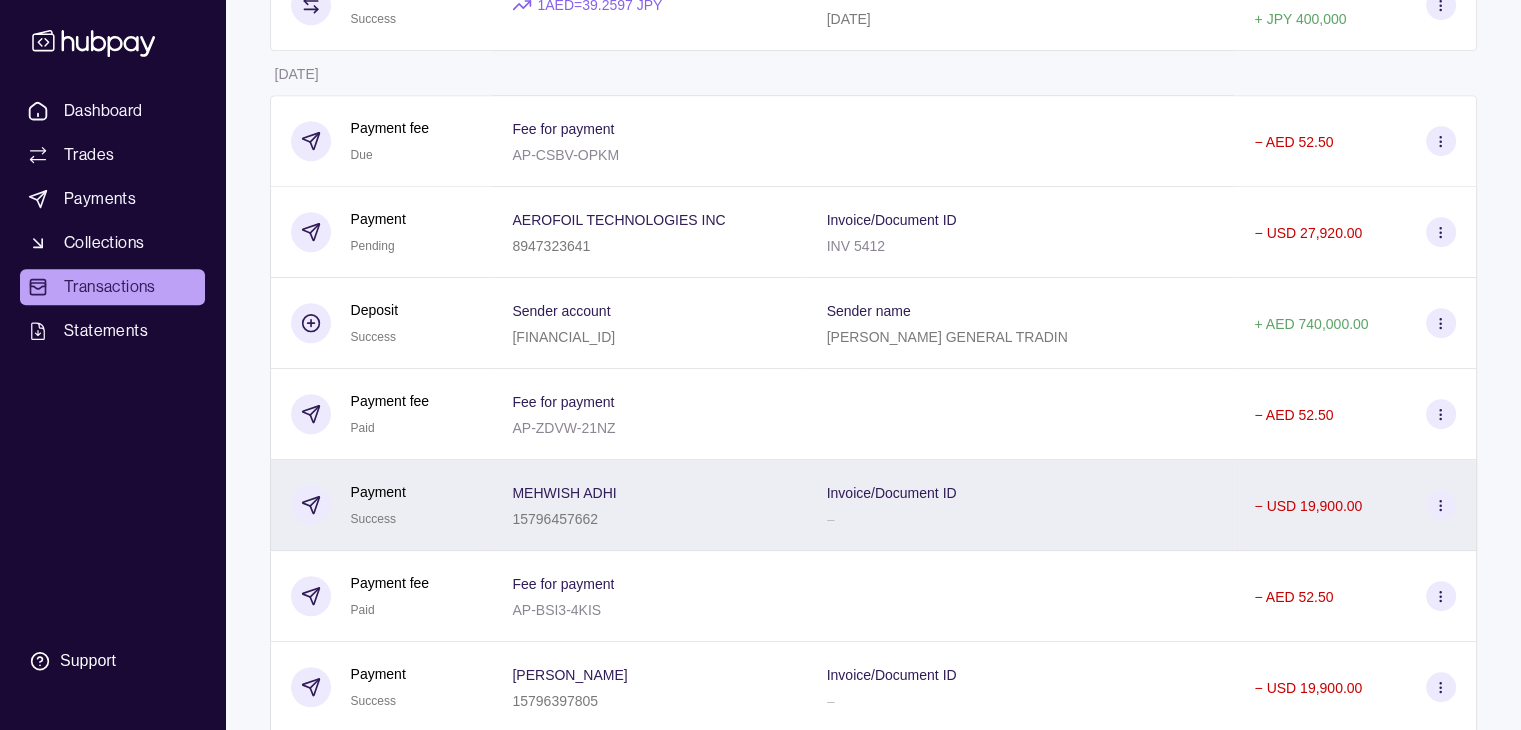 click on "Invoice/Document ID –" at bounding box center [1021, 505] 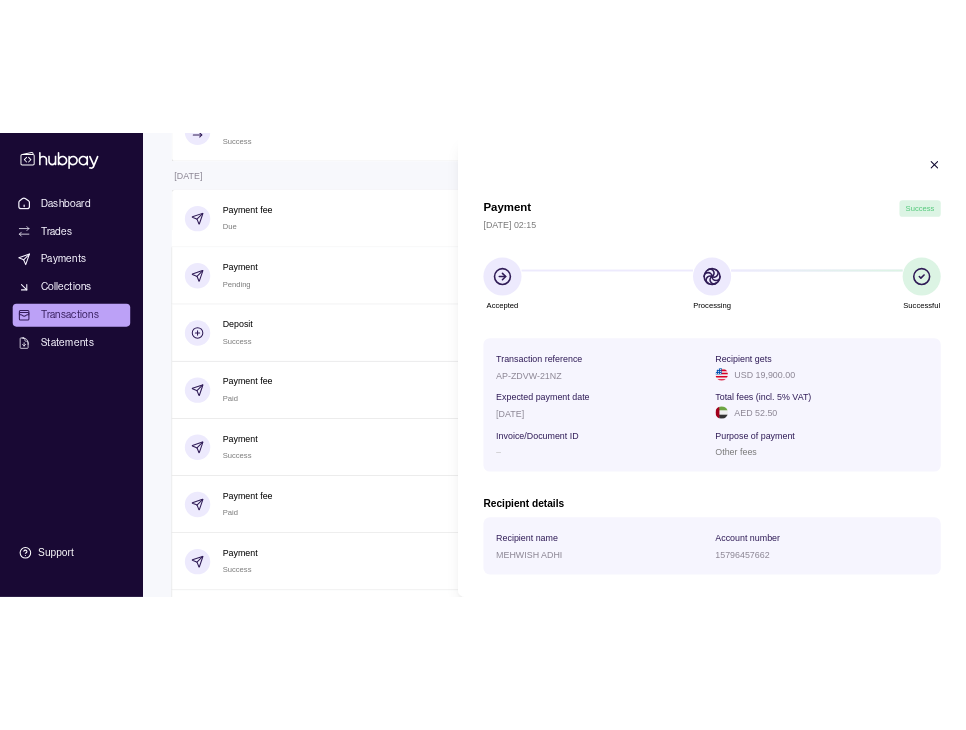scroll, scrollTop: 988, scrollLeft: 0, axis: vertical 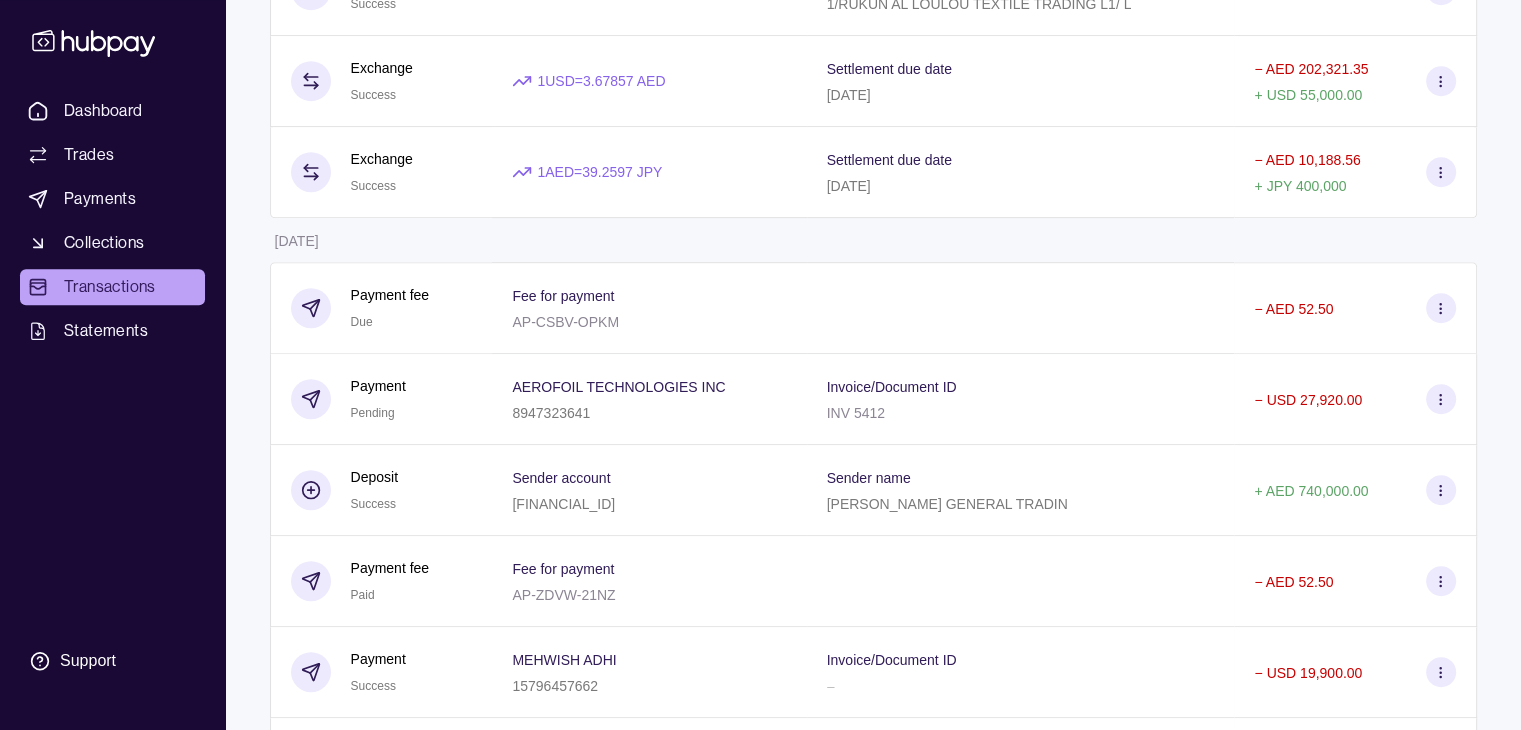 click on "Dashboard Trades Payments Collections Transactions Statements Support M Hello,  [PERSON_NAME] GENERAL TRADING LLC  Account Terms and conditions Privacy policy Sign out Transactions More filters  ( 0  applied) Details Amount [DATE] Exchange Due 1  AED  =  39.1272   JPY Settlement due date [DATE] −   AED 76,673.00 +   JPY 3,000,000 Deposit Success Sender account [FINANCIAL_ID] Sender name SULEEMAN YOUSUF GENERAL TRADIN +   AED 270,000.00 [DATE] Exchange Due 1  USD  =  3.67857   AED Settlement due date [DATE] −   AED 143,096.37 +   USD 38,900.00 Payment fee Due Fee for payment AP-KLGQ-PW2E −   AED 52.50 Payment Pending DAH SOLAR CO LTD 3610000011420100011108 Invoice/Document ID INV5621 −   USD 99,920.00 Payment fee Due Fee for payment AP-5863-QN6Z −   AED 52.50 Payment Pending ZAS MULTI TRADE LLC FZ [FINANCIAL_ID] Invoice/Document ID 001/2025 −   USD 32,340.00 Collection Success Document reference Remitter name +   Exchange 1" at bounding box center (760, 106) 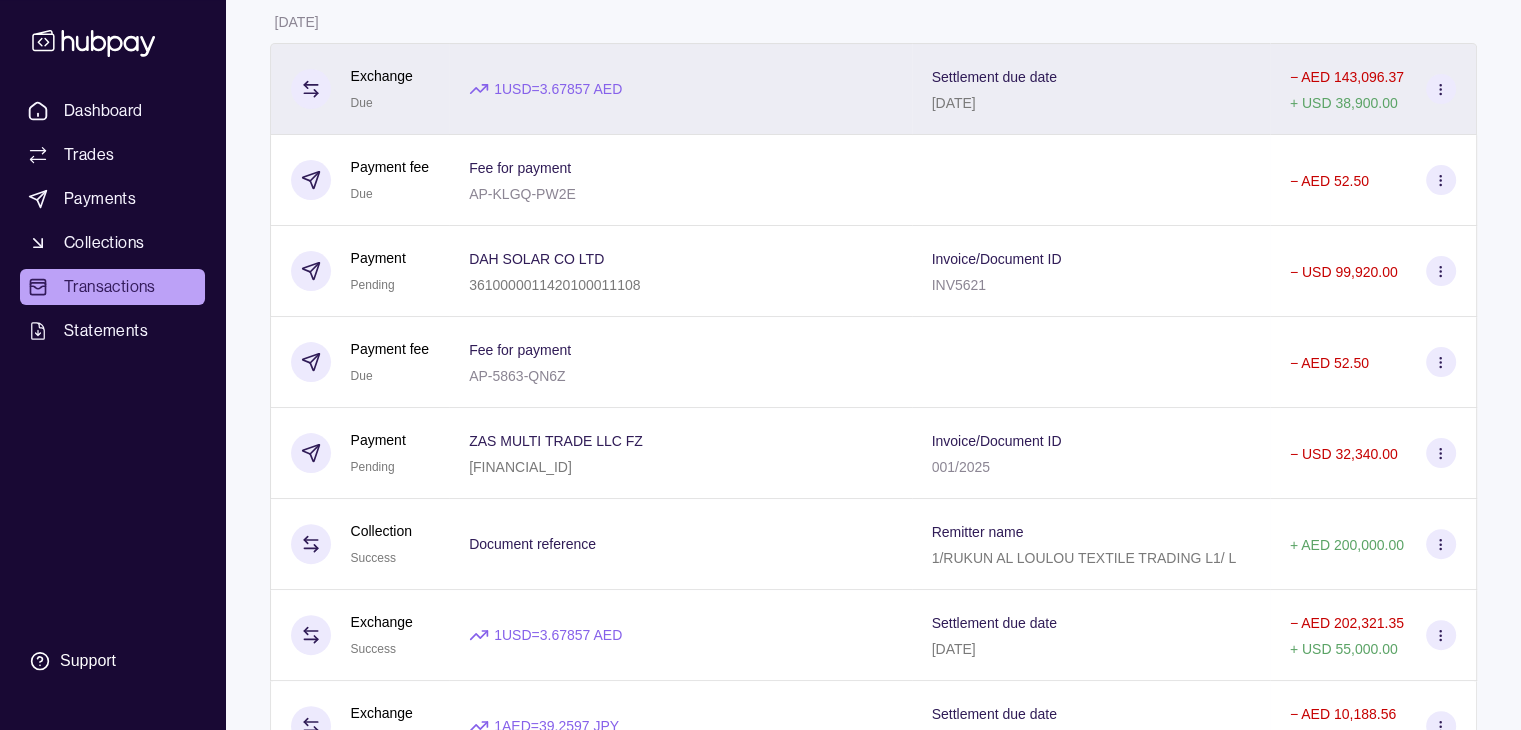 scroll, scrollTop: 445, scrollLeft: 0, axis: vertical 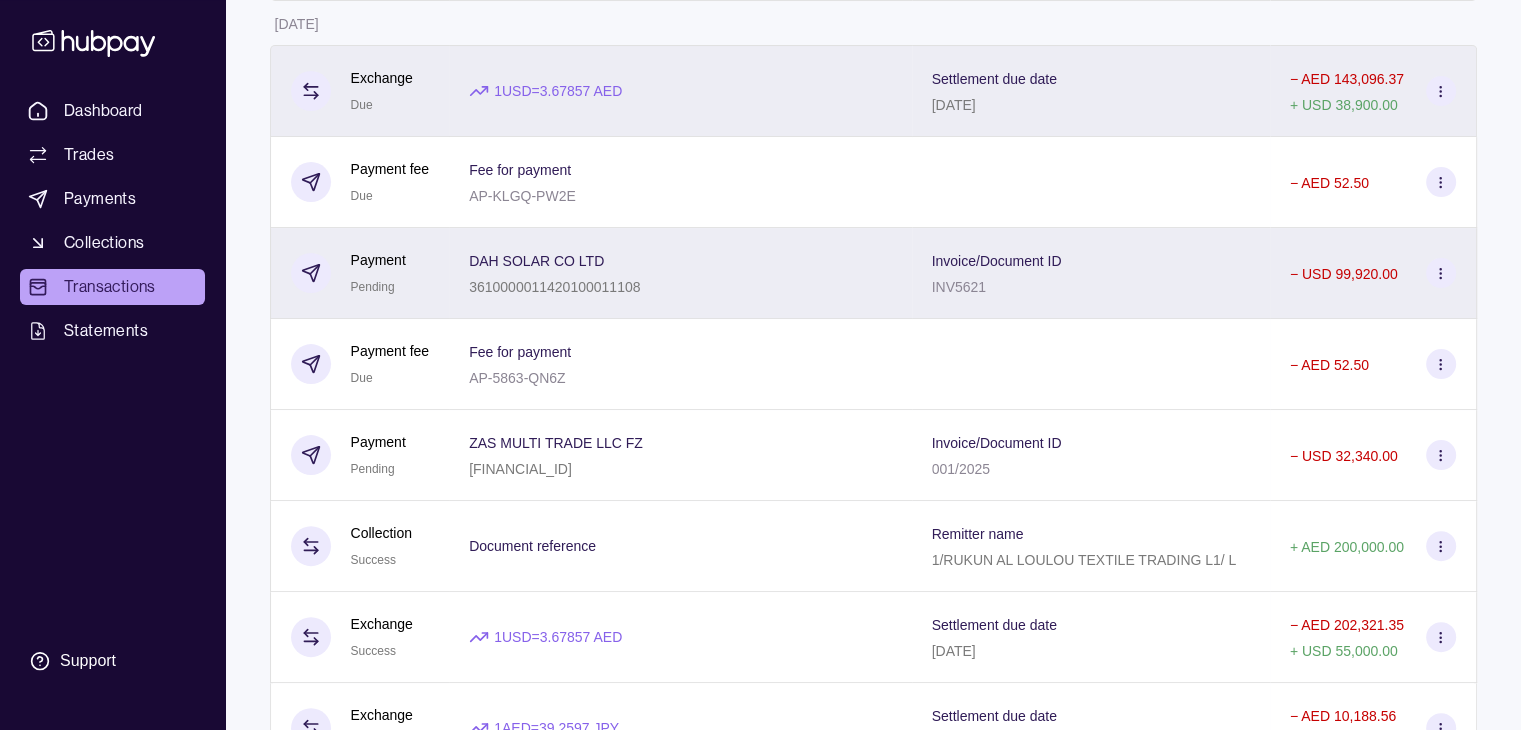 click 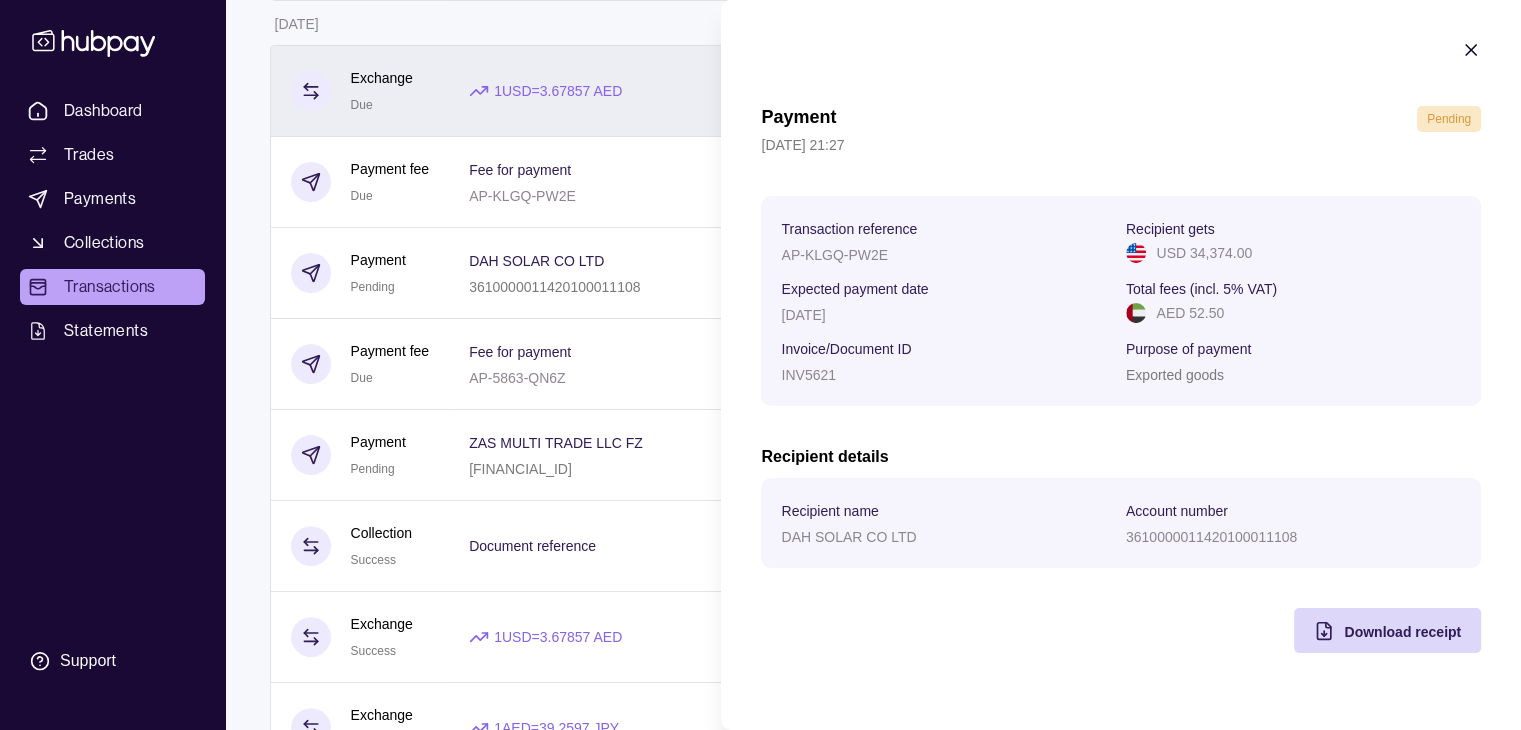 click 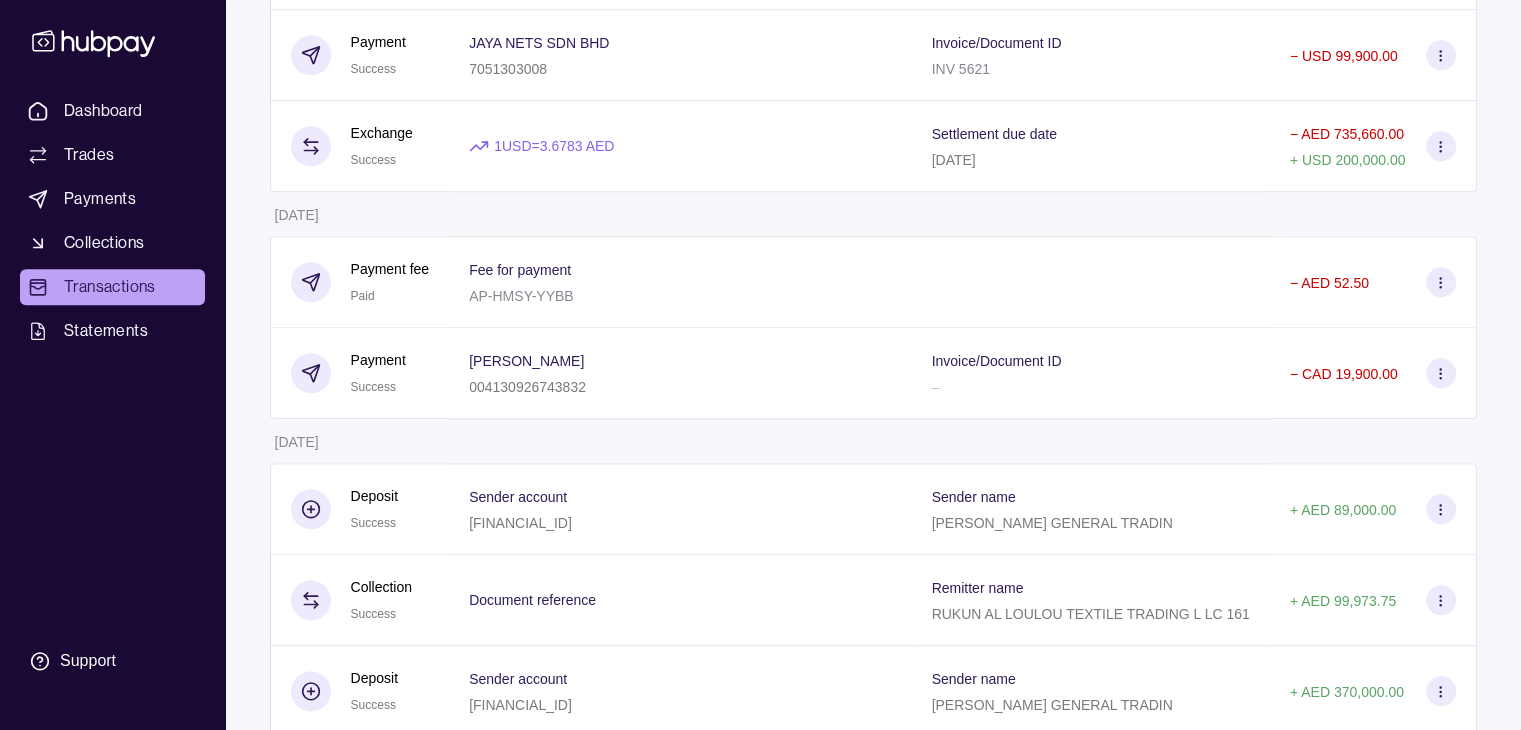 scroll, scrollTop: 2161, scrollLeft: 0, axis: vertical 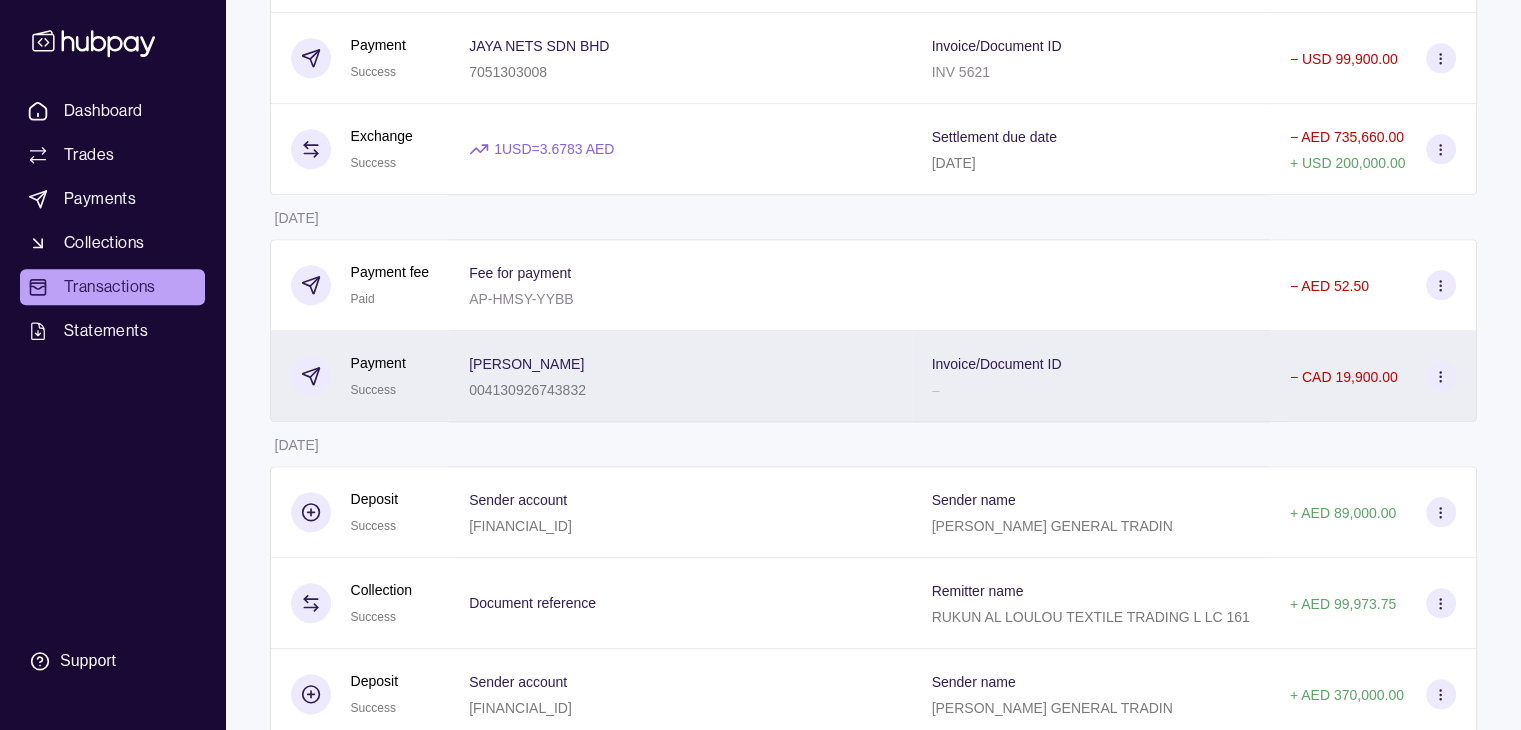 click 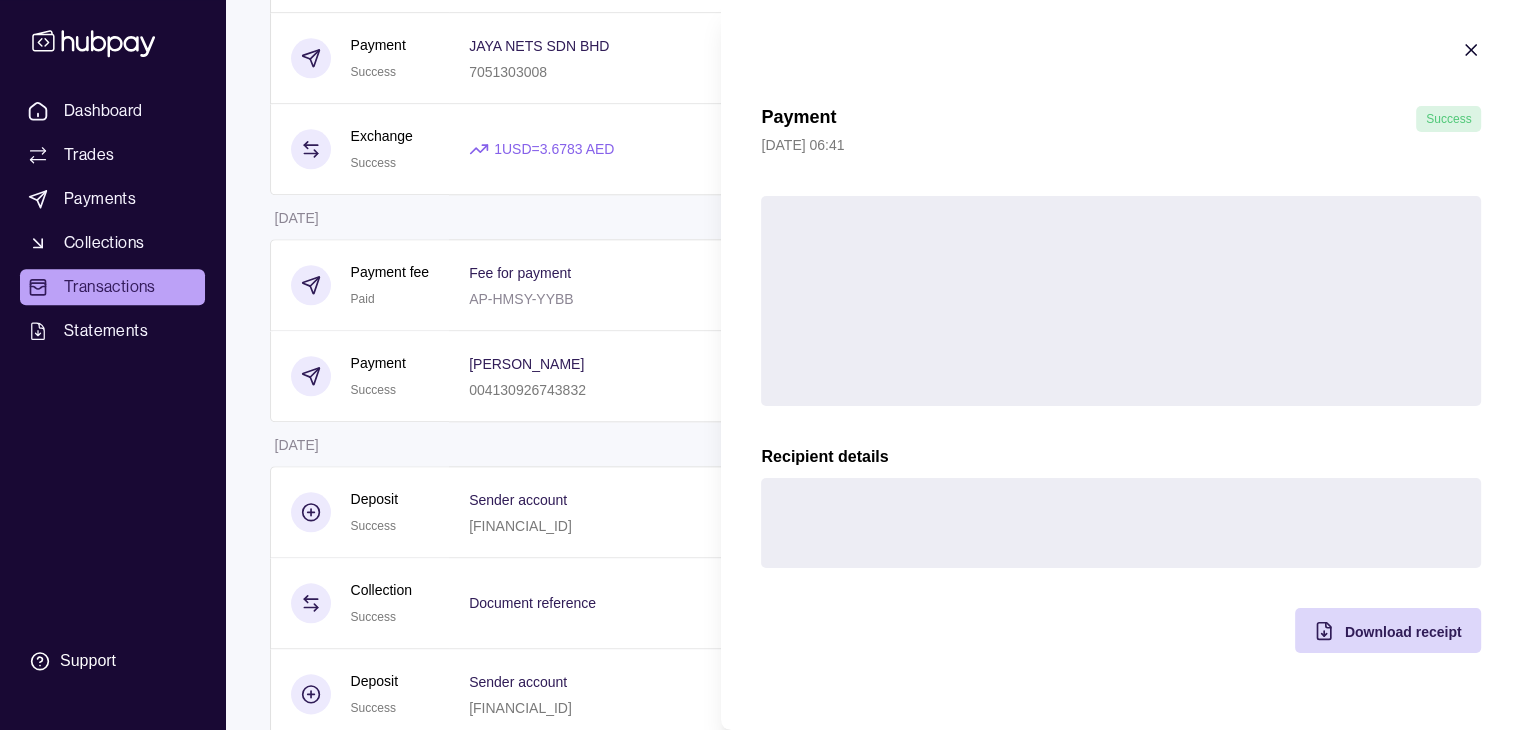 click 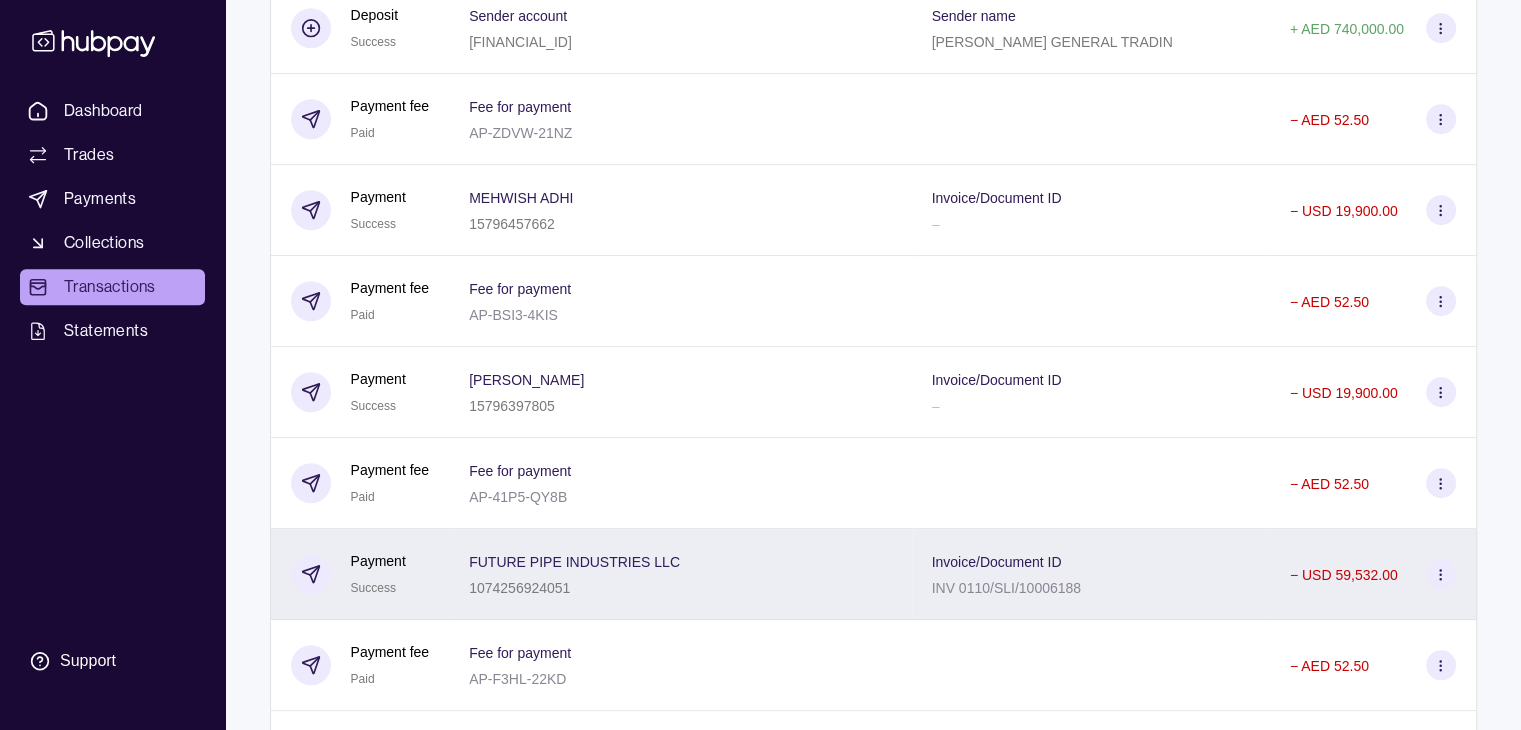 scroll, scrollTop: 1452, scrollLeft: 0, axis: vertical 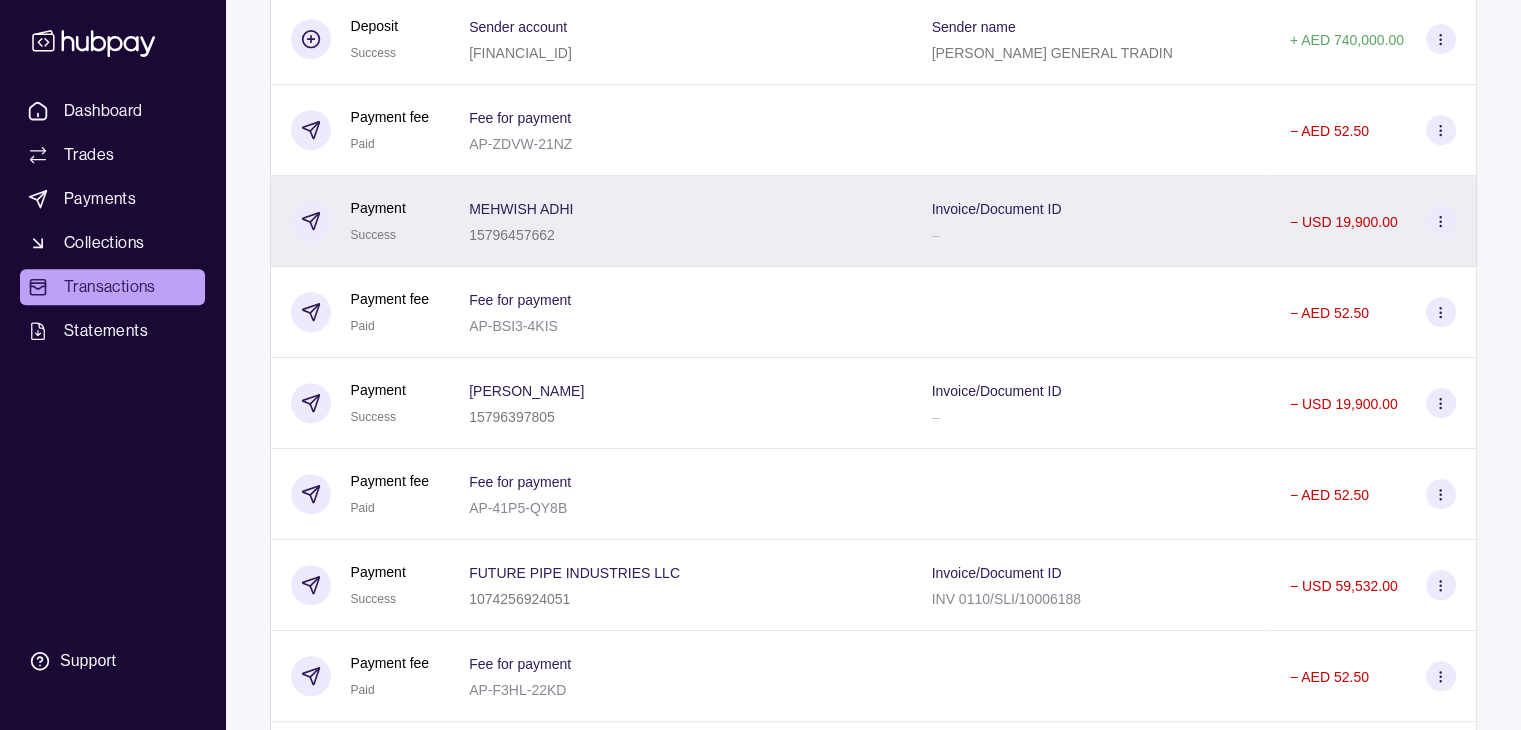 click 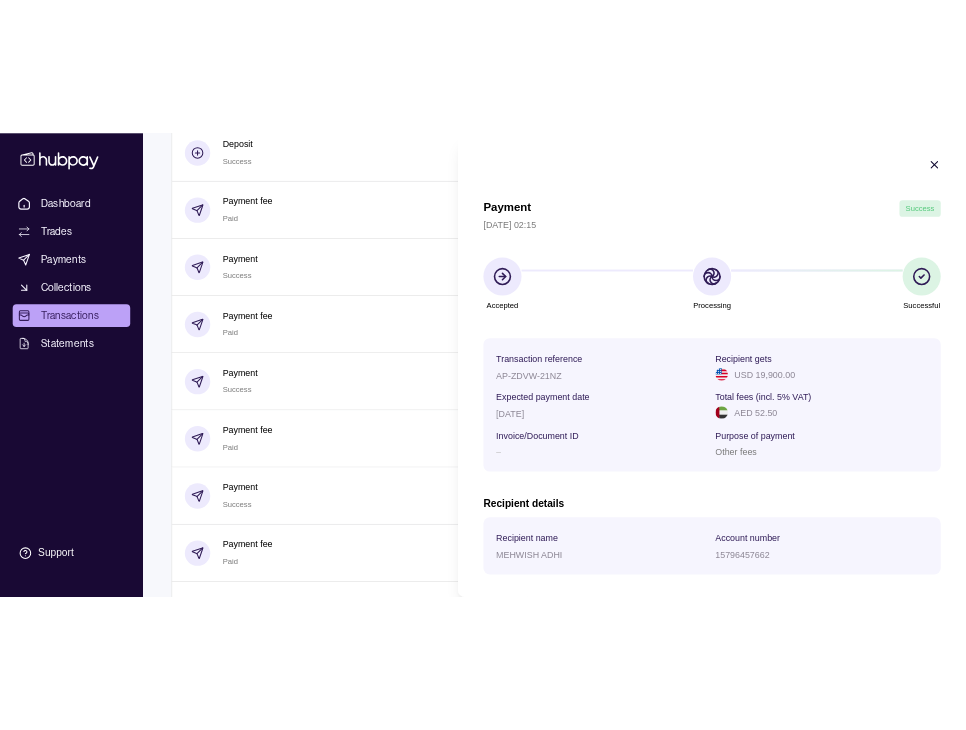 scroll, scrollTop: 1204, scrollLeft: 0, axis: vertical 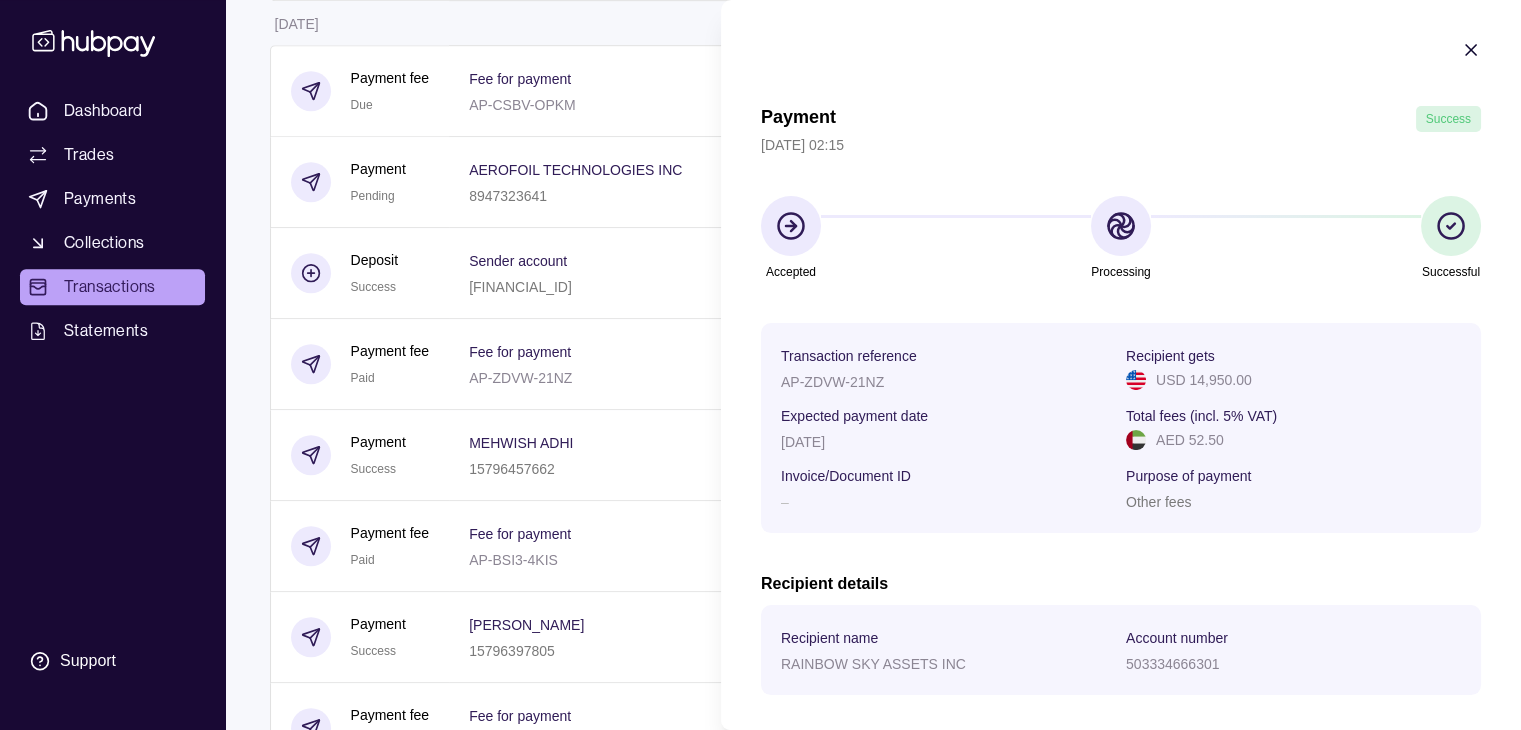 click on "Dashboard Trades Payments Collections Transactions Statements Support M Hello,  [PERSON_NAME] GENERAL TRADING LLC  Account Terms and conditions Privacy policy Sign out Transactions More filters  ( 0  applied) Details Amount [DATE] Exchange Due 1  AED  =  39.1272   JPY Settlement due date [DATE] −   AED 76,673.00 +   JPY 3,000,000 Deposit Success Sender account [FINANCIAL_ID] Sender name SULEEMAN YOUSUF GENERAL TRADIN +   AED 270,000.00 [DATE] Exchange Due 1  USD  =  3.67857   AED Settlement due date [DATE] −   AED 143,096.37 +   USD 38,900.00 Payment fee Due Fee for payment AP-KLGQ-PW2E −   AED 52.50 Payment Pending DAH SOLAR CO LTD 3610000011420100011108 Invoice/Document ID INV5621 −   USD 99,920.00 Payment fee Due Fee for payment AP-5863-QN6Z −   AED 52.50 Payment Pending ZAS MULTI TRADE LLC FZ [FINANCIAL_ID] Invoice/Document ID 001/2025 −   USD 32,340.00 Collection Success Document reference Remitter name +   Exchange 1" at bounding box center (760, 1844) 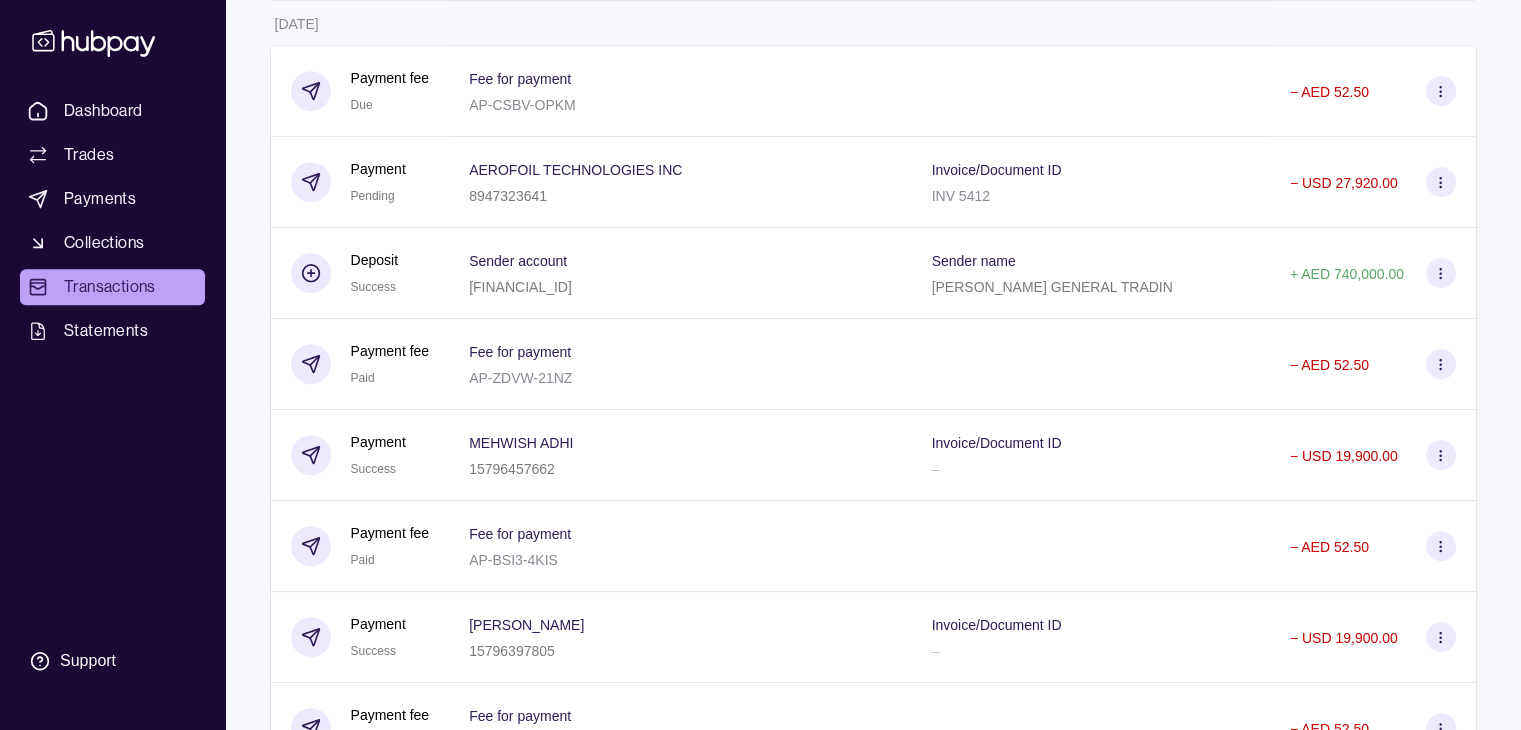 click on "Dashboard" at bounding box center (103, 111) 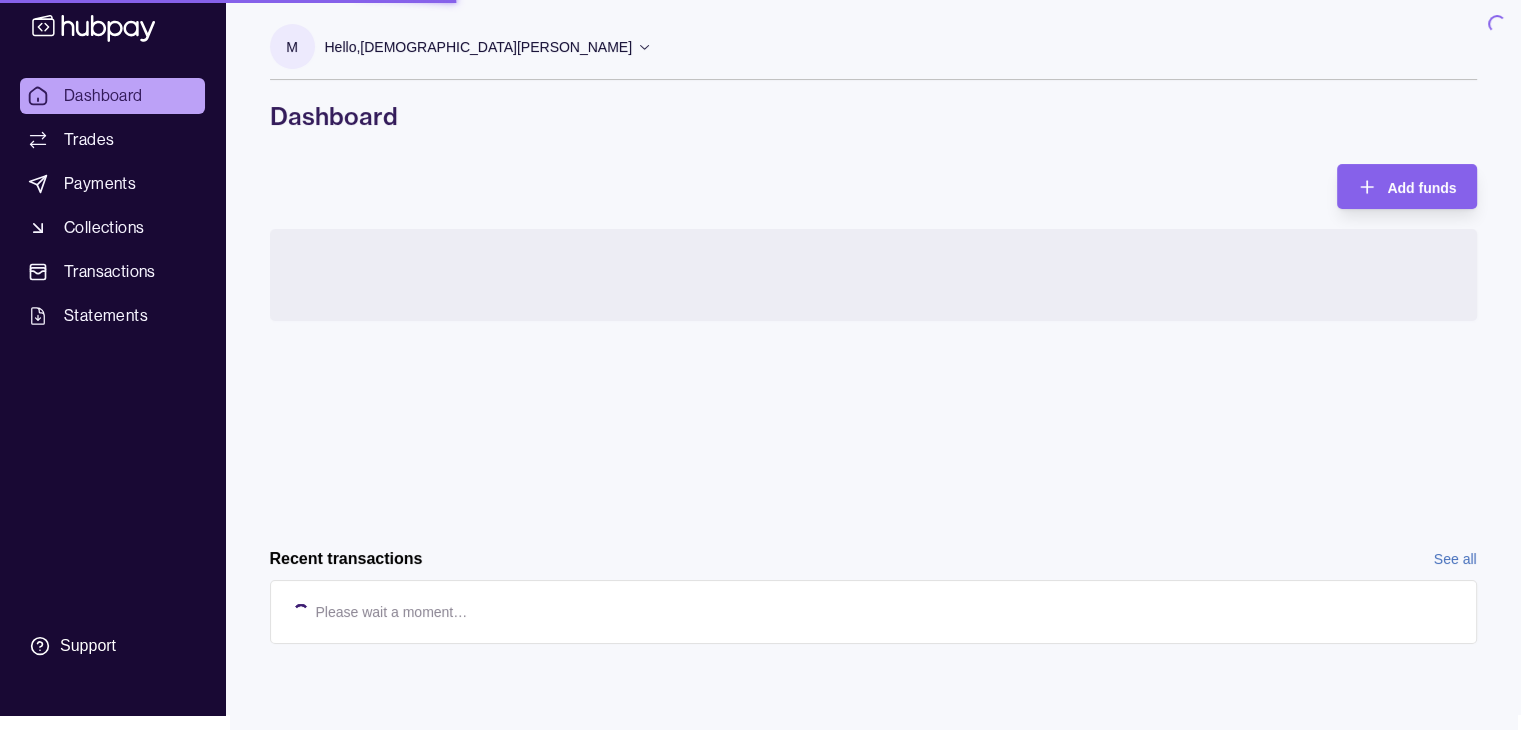 scroll, scrollTop: 0, scrollLeft: 0, axis: both 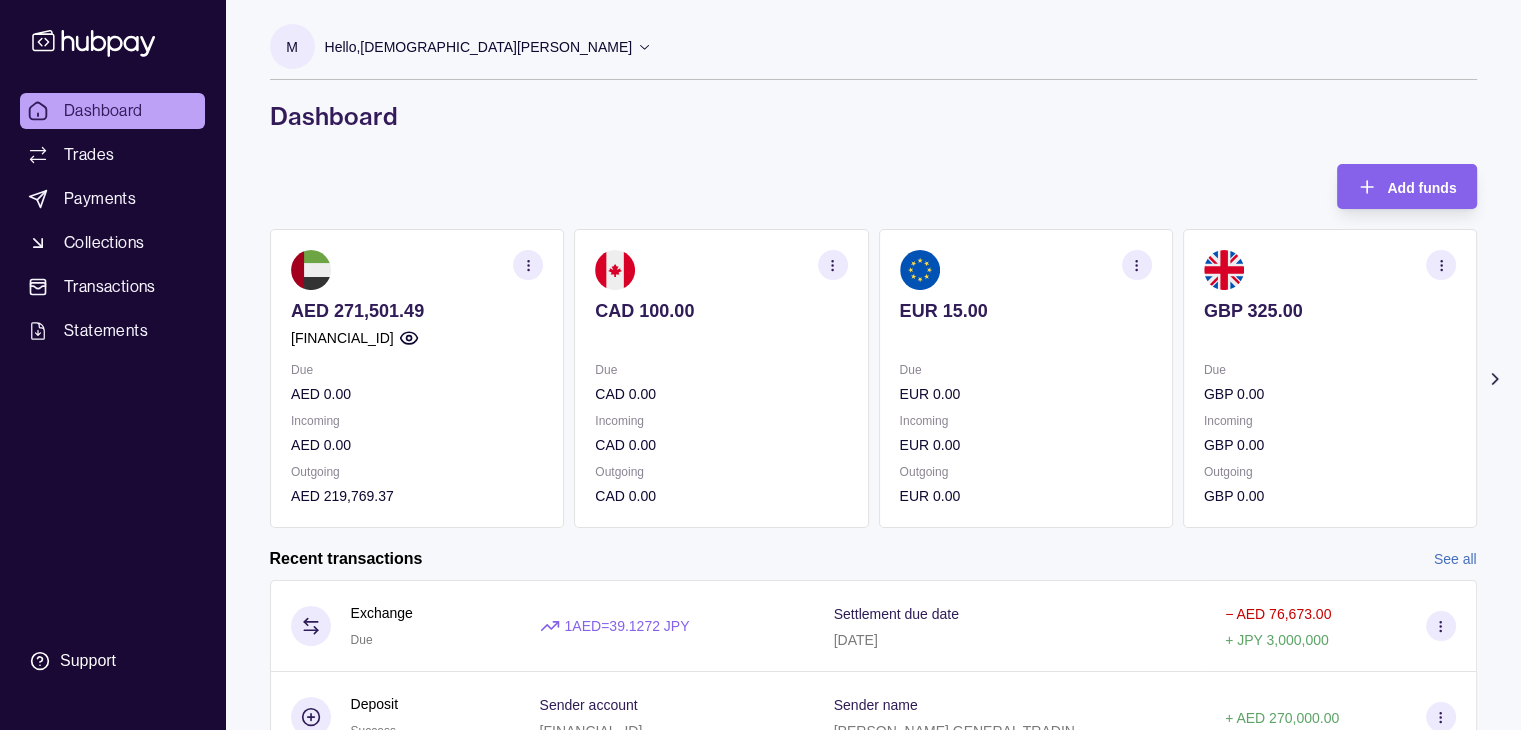 click 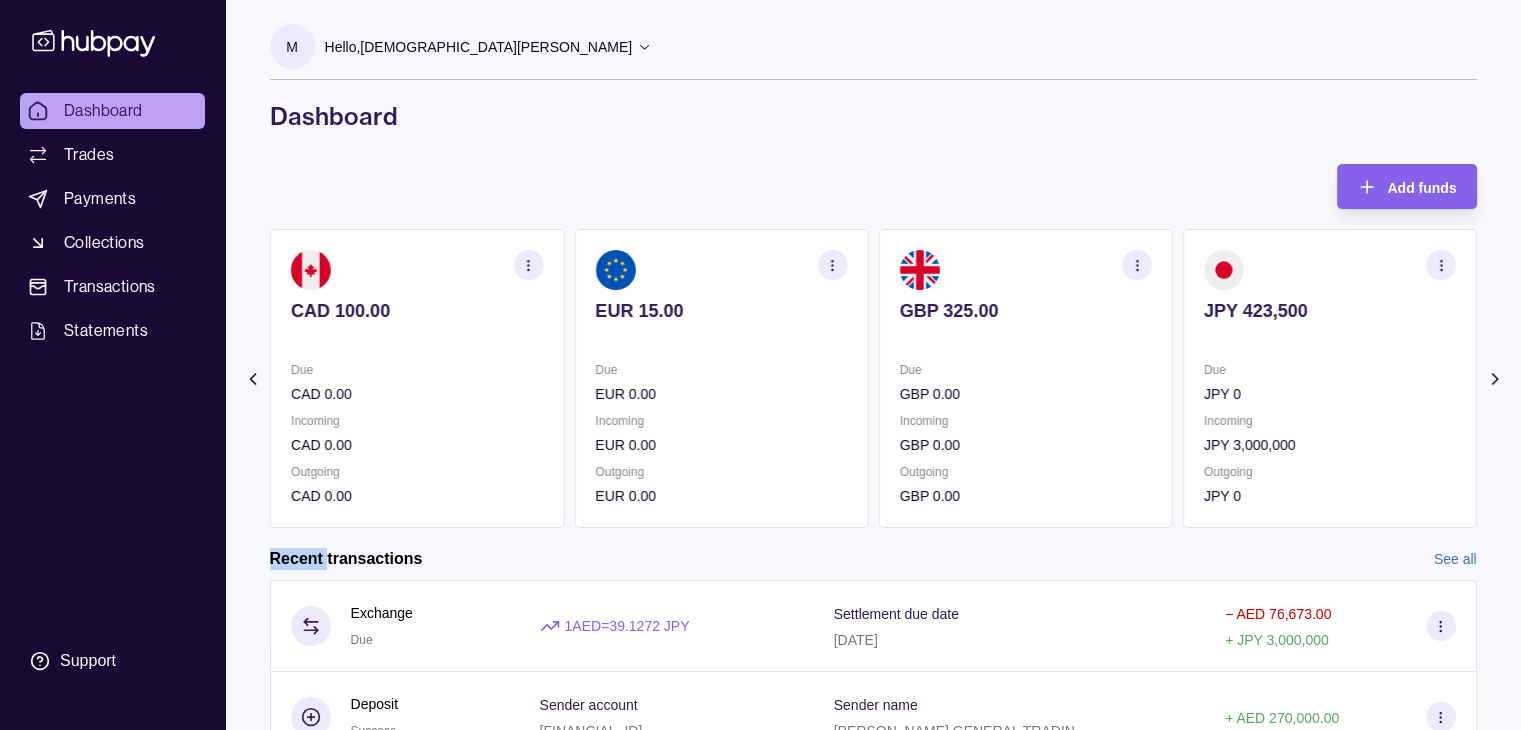 click 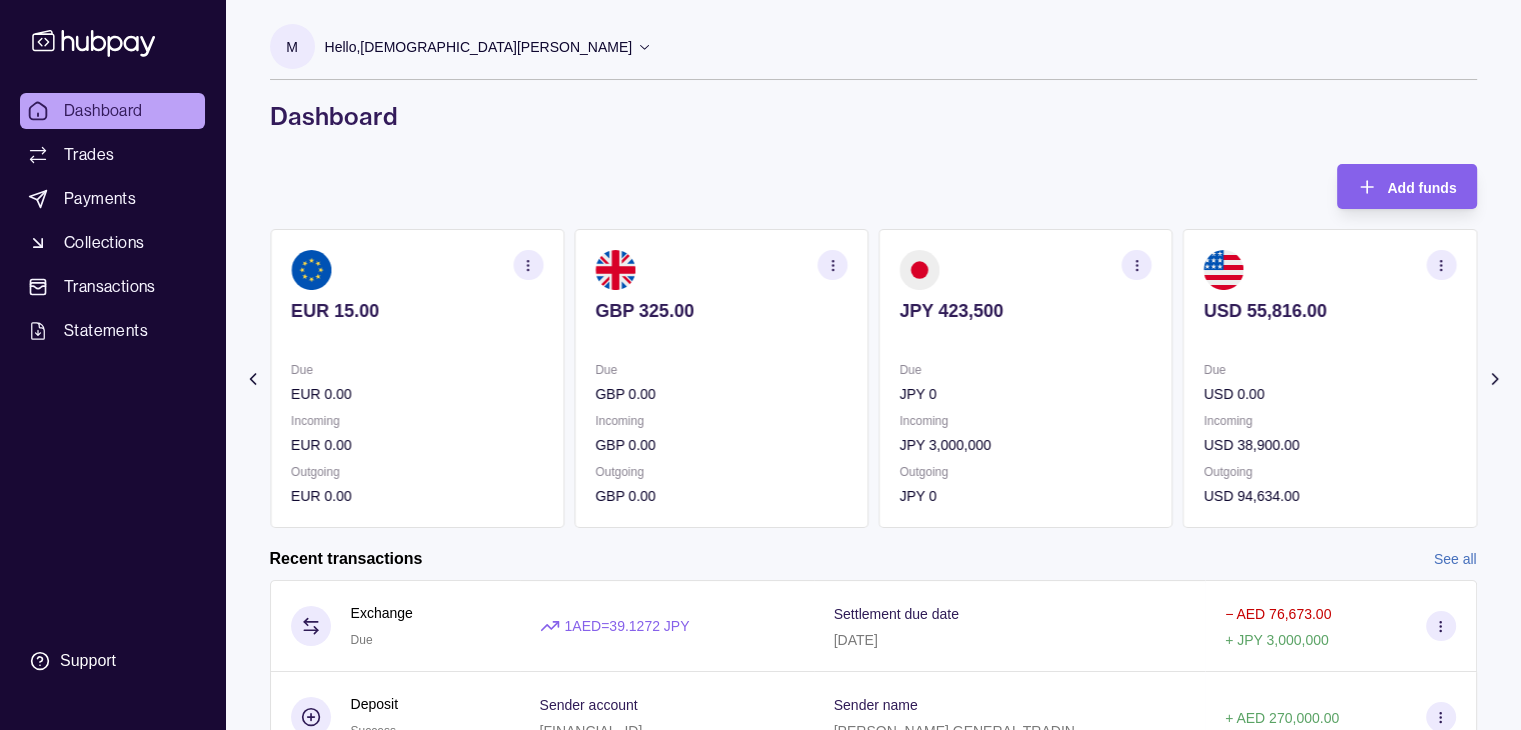 click 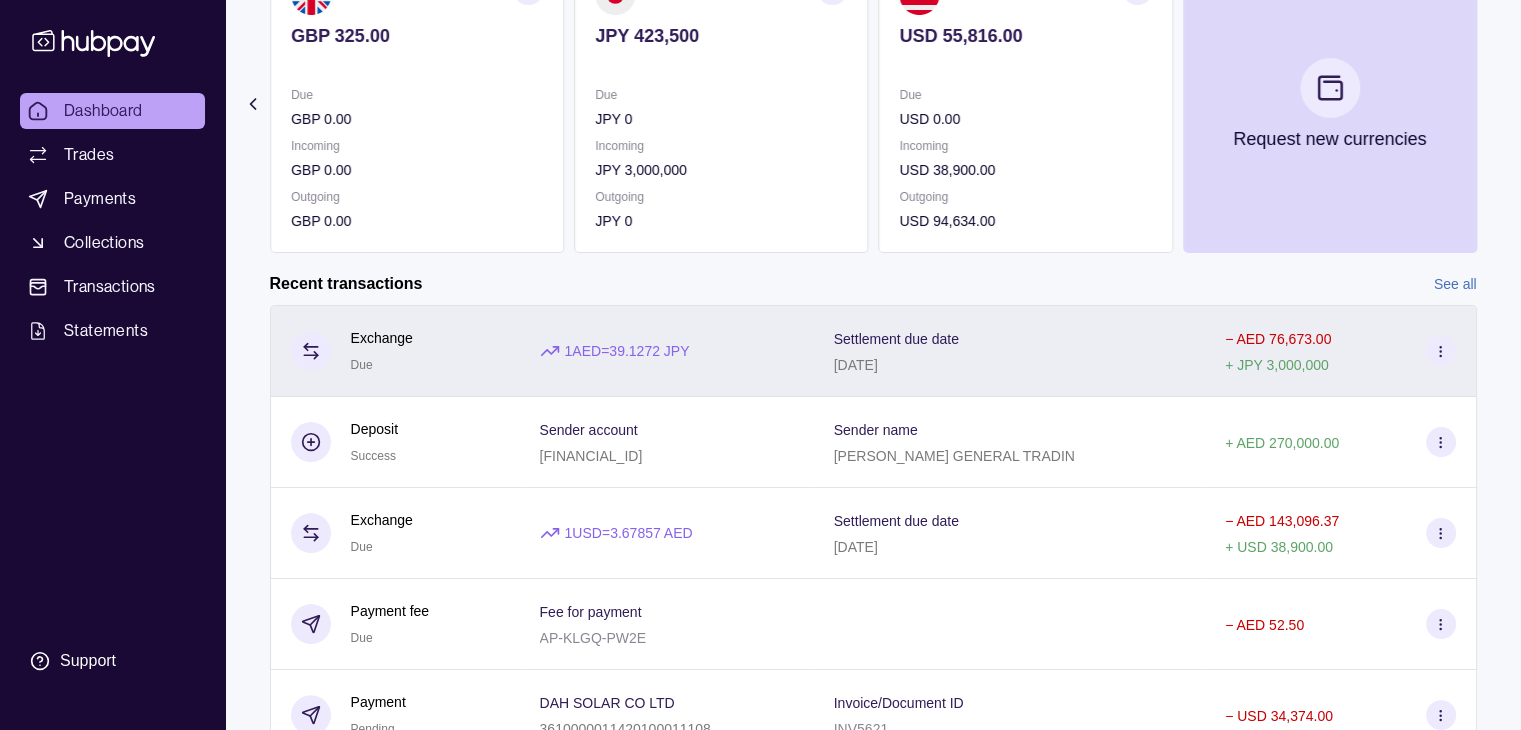 scroll, scrollTop: 373, scrollLeft: 0, axis: vertical 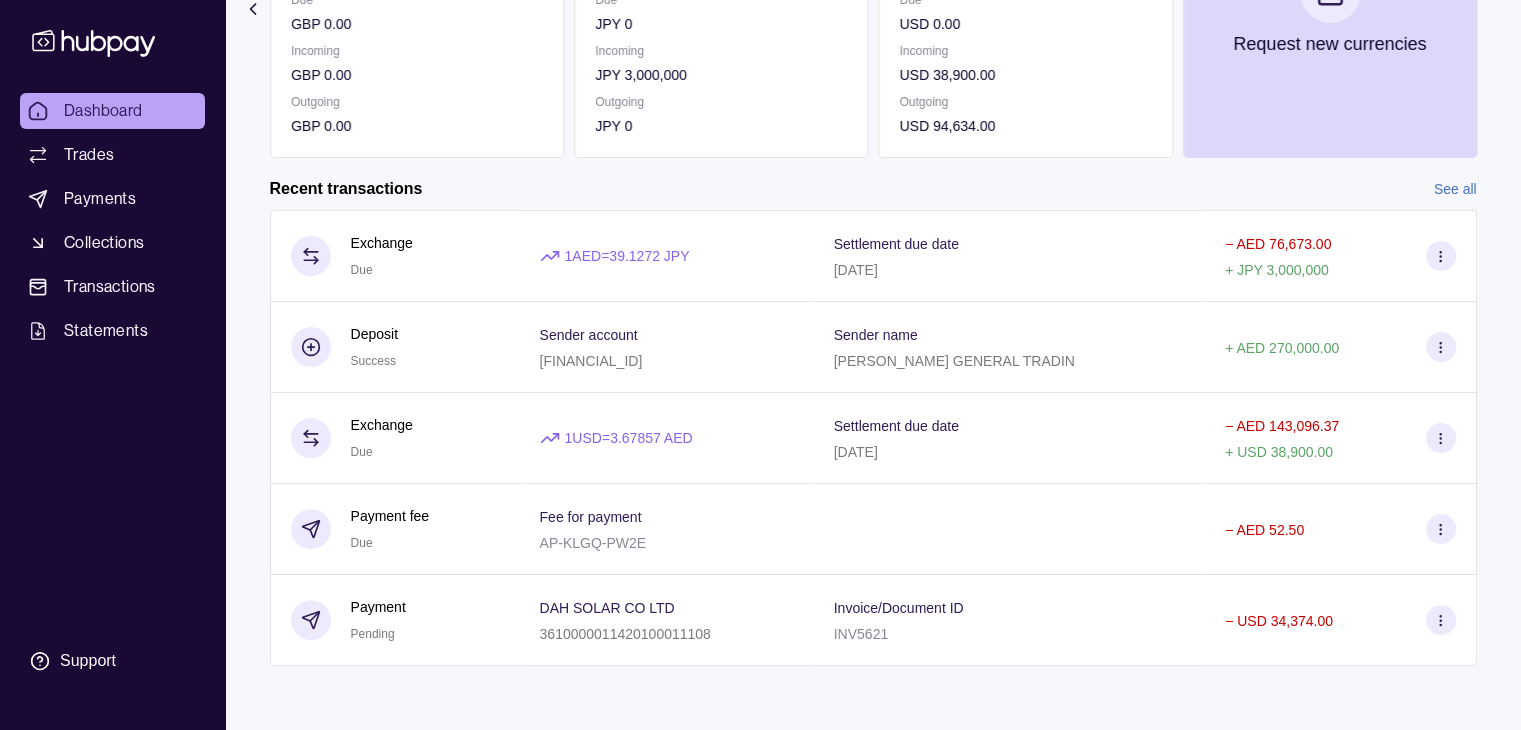 click on "See all" at bounding box center (1455, 189) 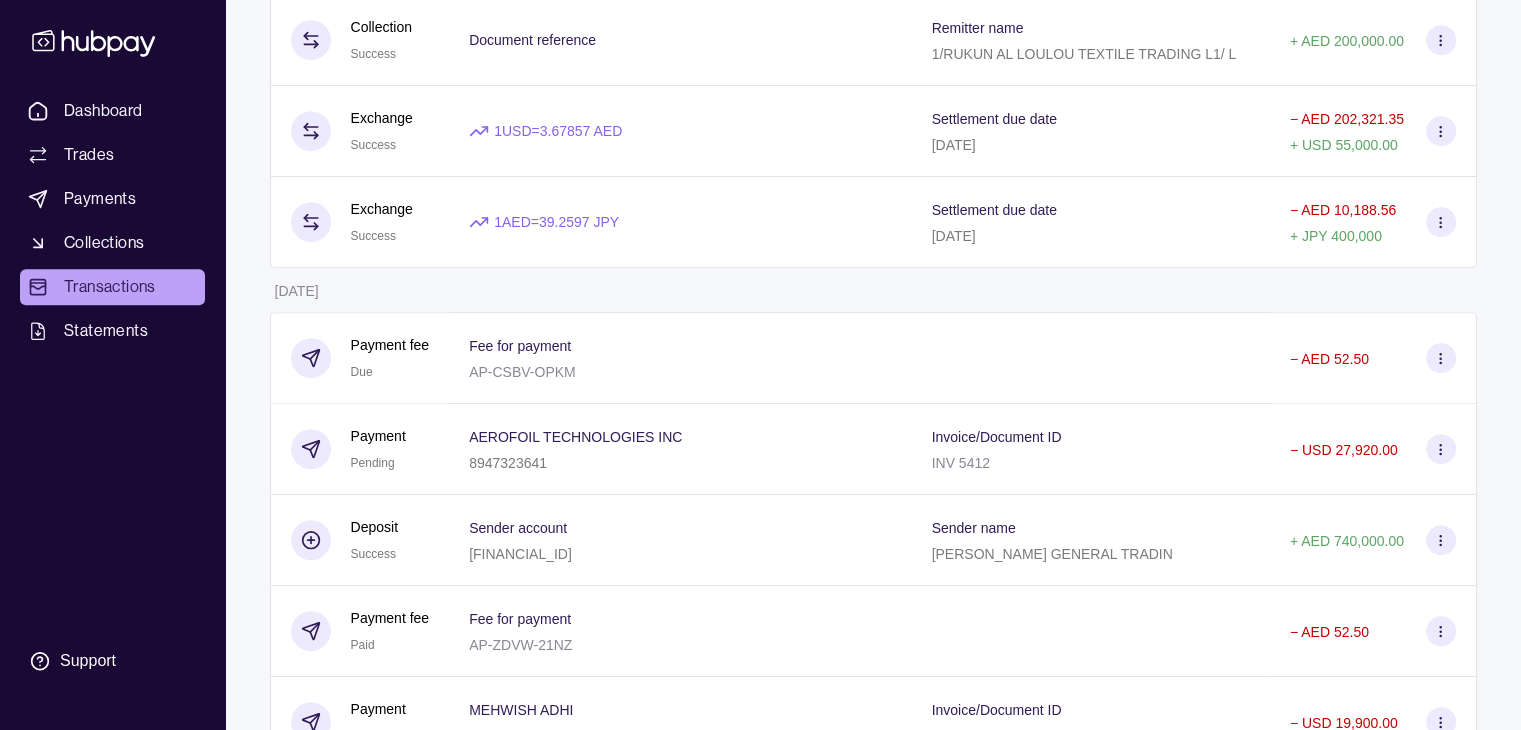 scroll, scrollTop: 932, scrollLeft: 0, axis: vertical 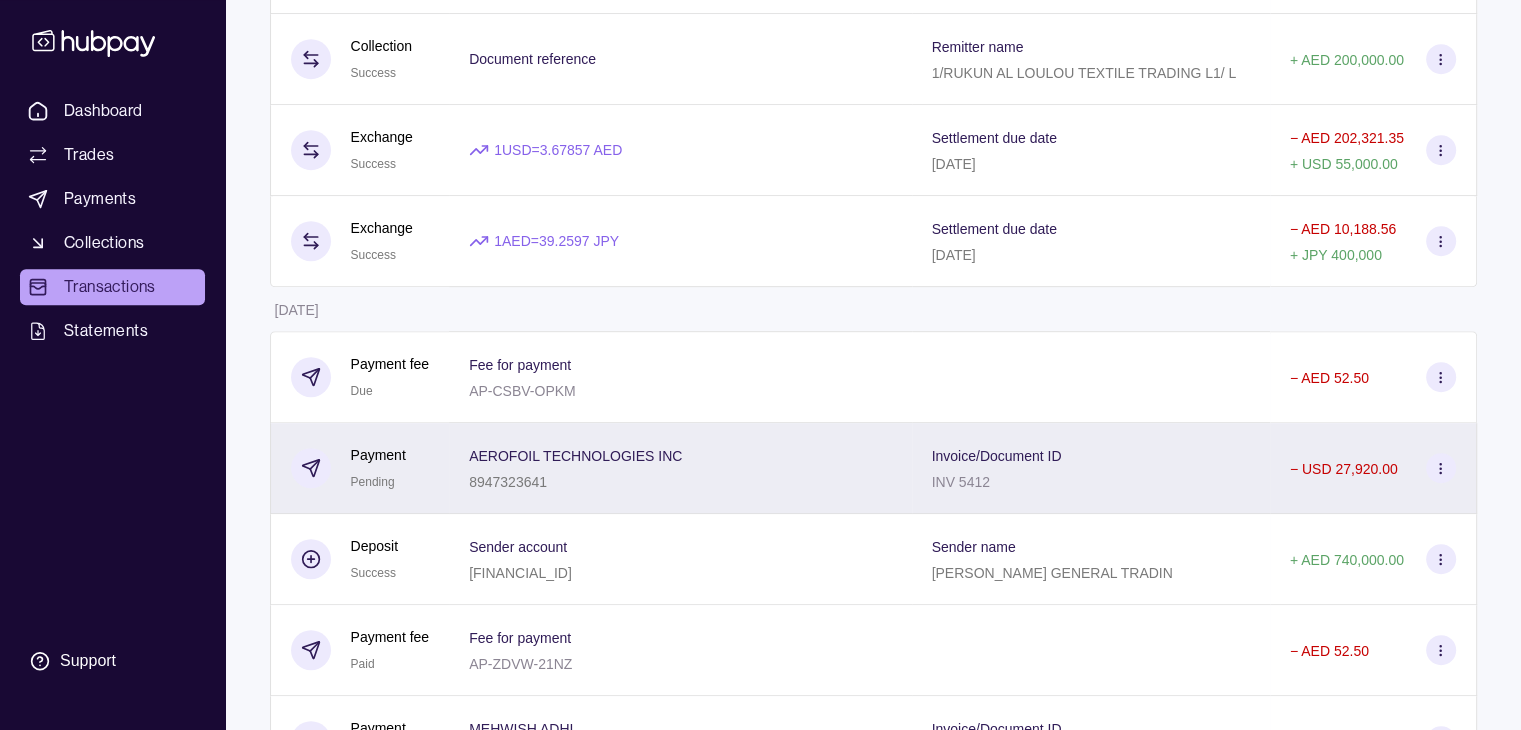 click on "Invoice/Document ID INV 5412" at bounding box center [1091, 468] 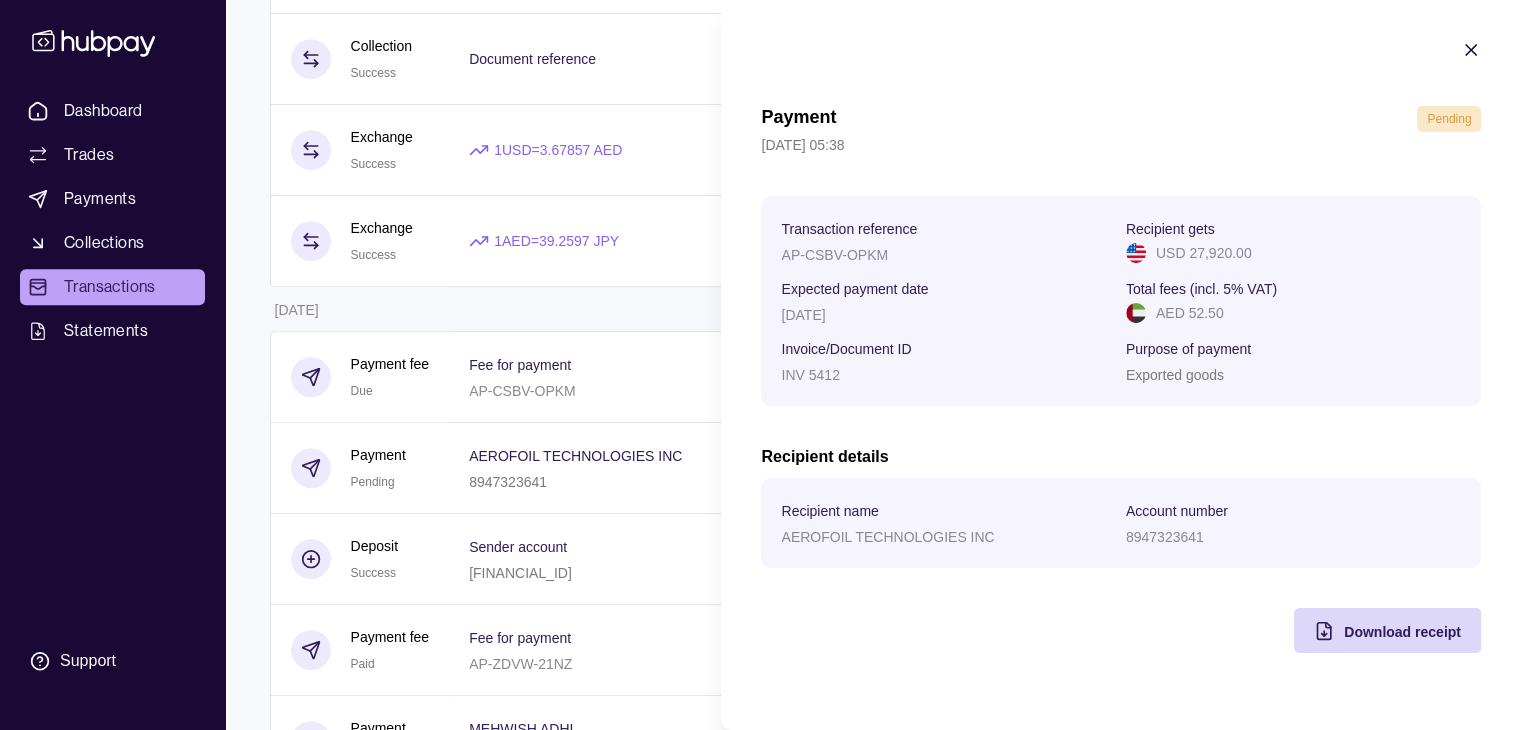 click 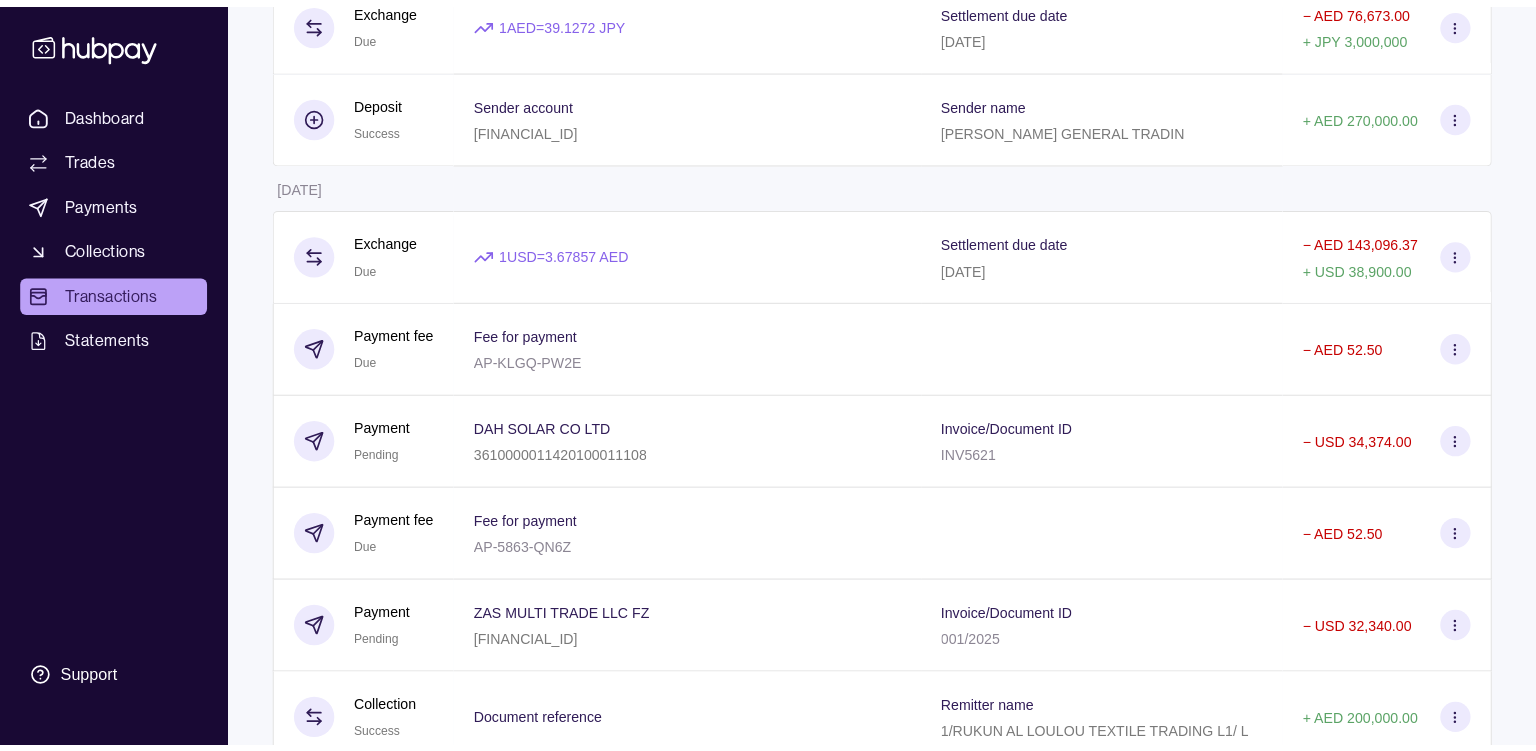scroll, scrollTop: 0, scrollLeft: 0, axis: both 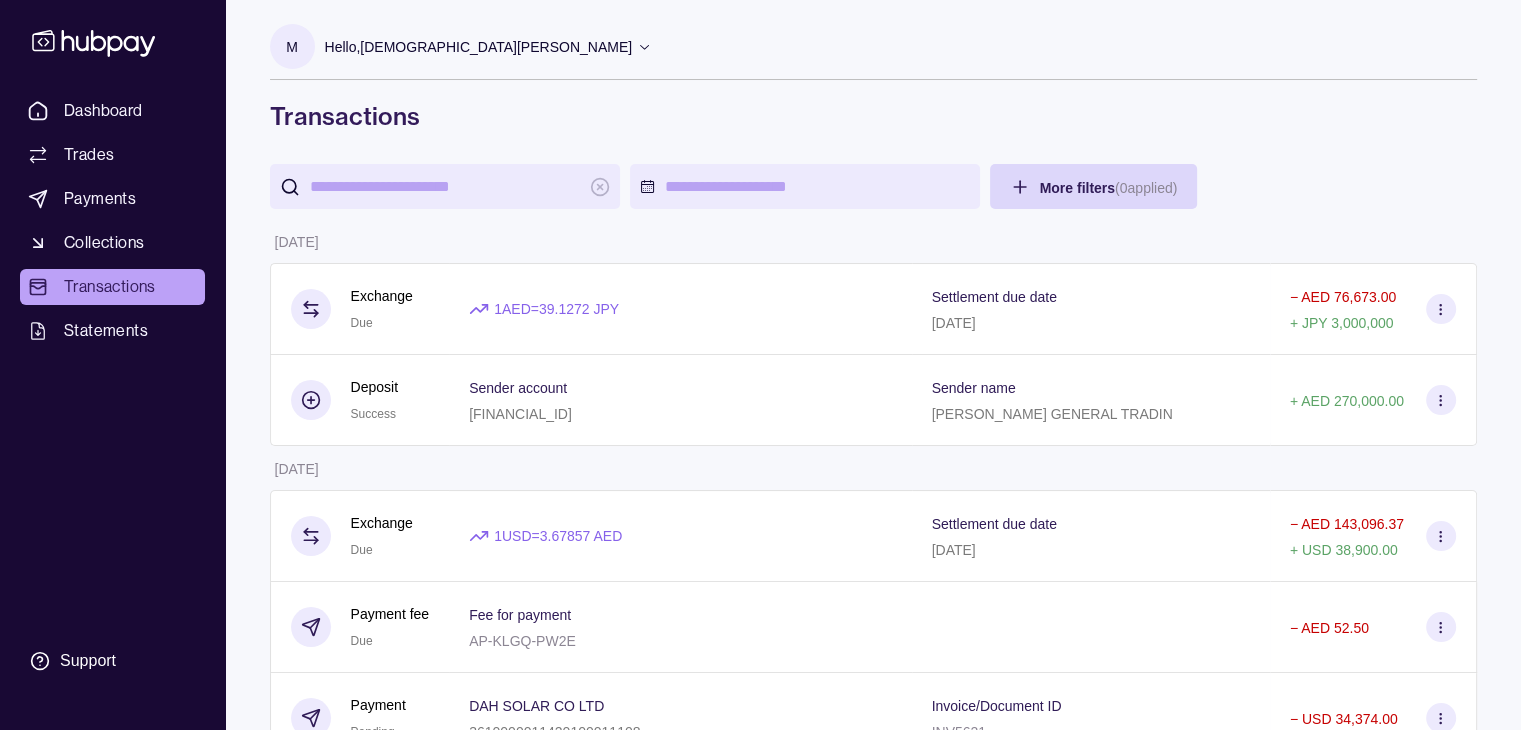 click on "Hello,  [PERSON_NAME]" at bounding box center [489, 47] 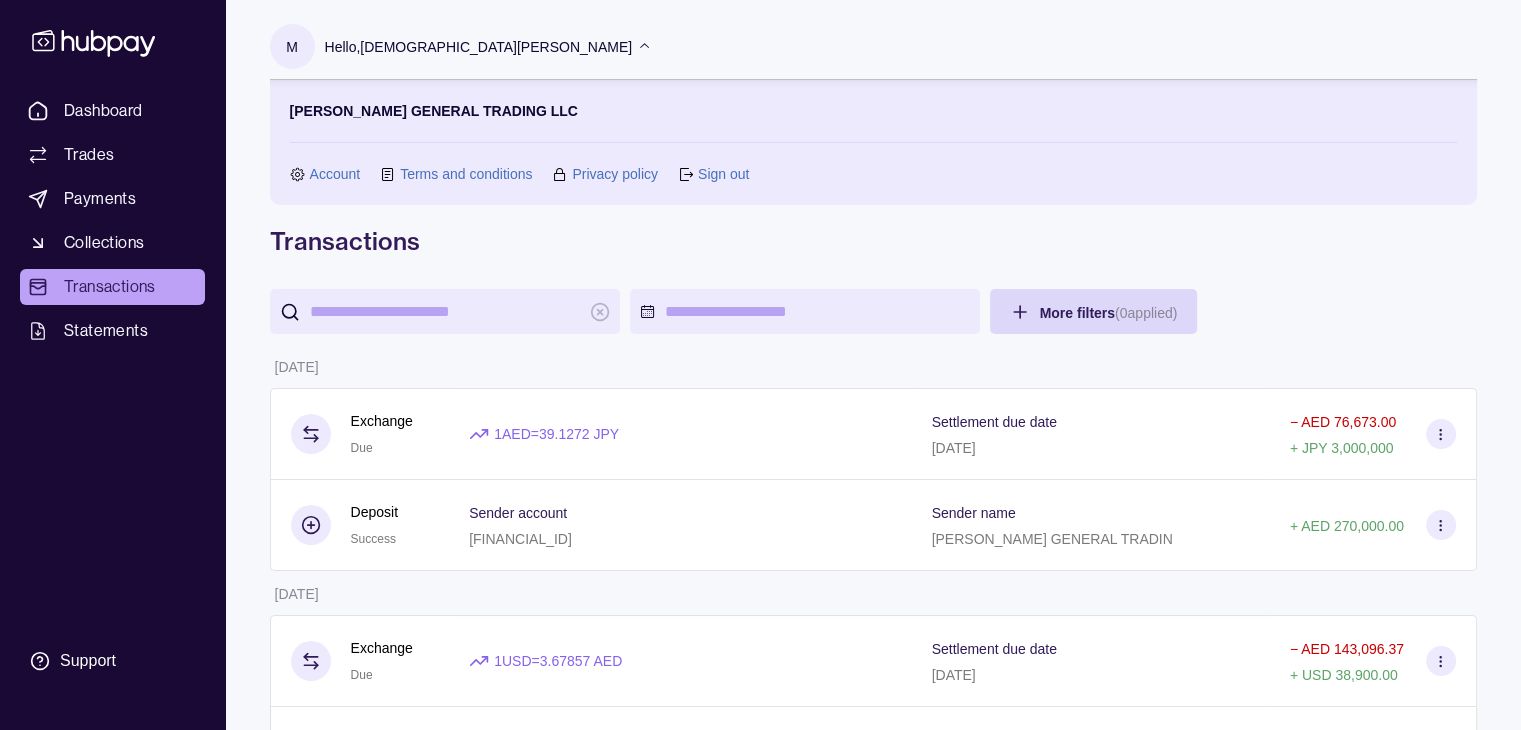 click on "Sign out" at bounding box center (713, 174) 